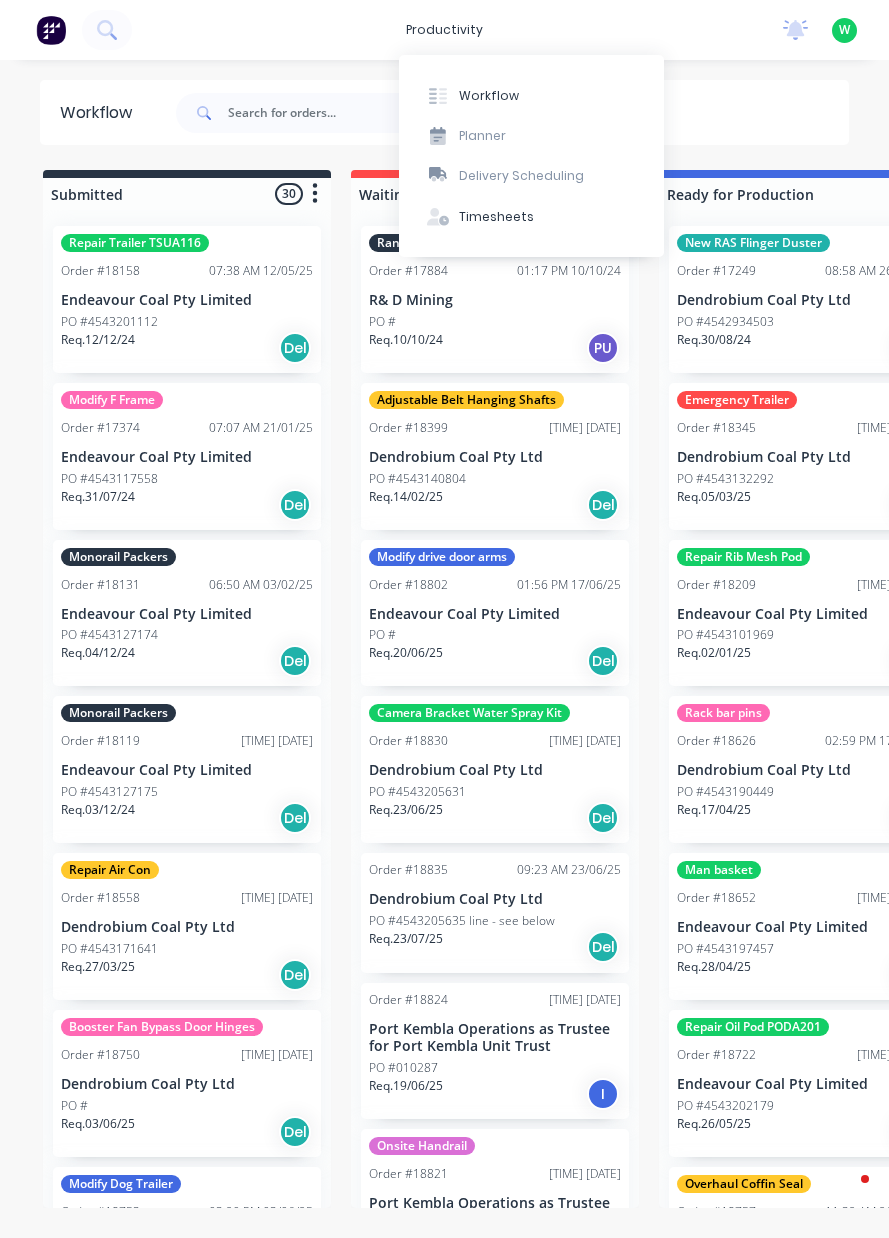 click on "Timesheets" at bounding box center (496, 217) 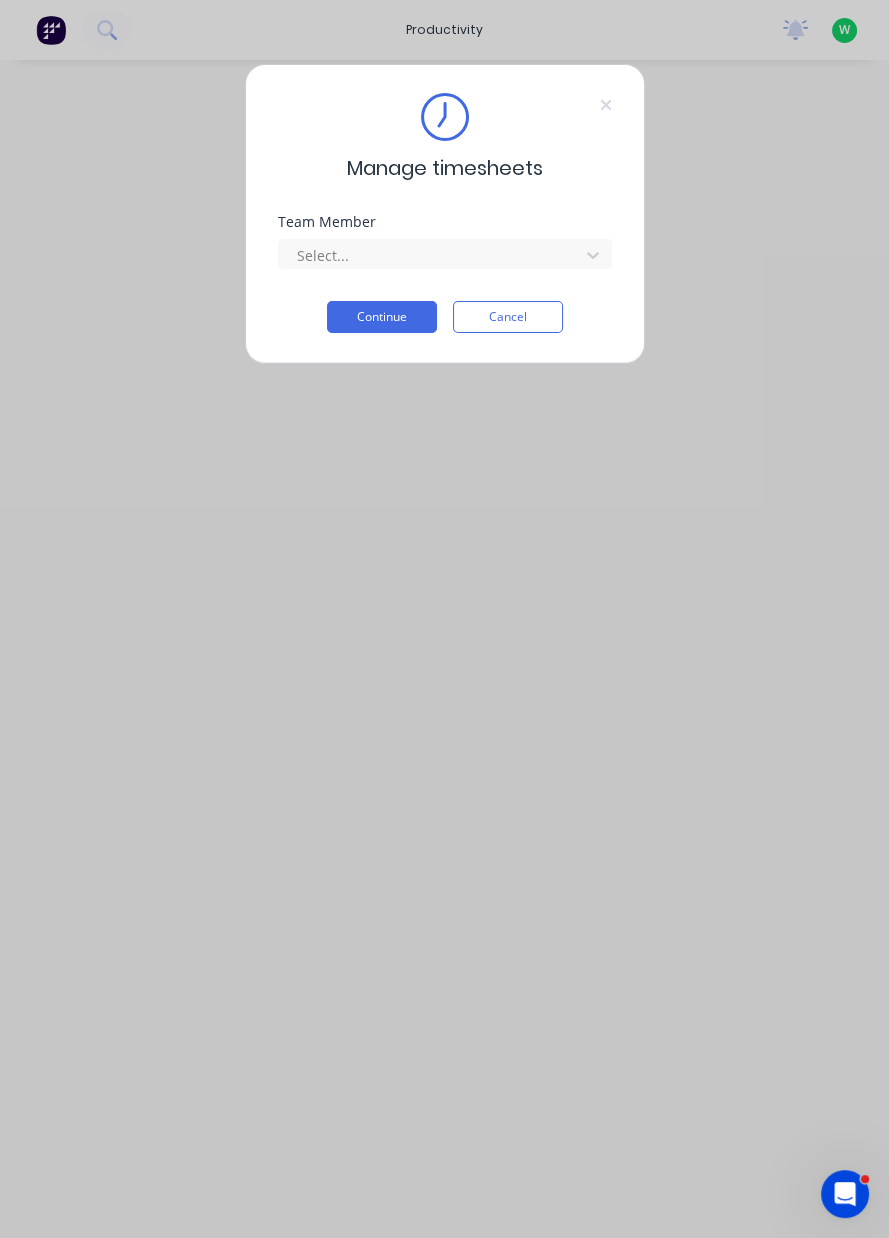 scroll, scrollTop: 0, scrollLeft: 0, axis: both 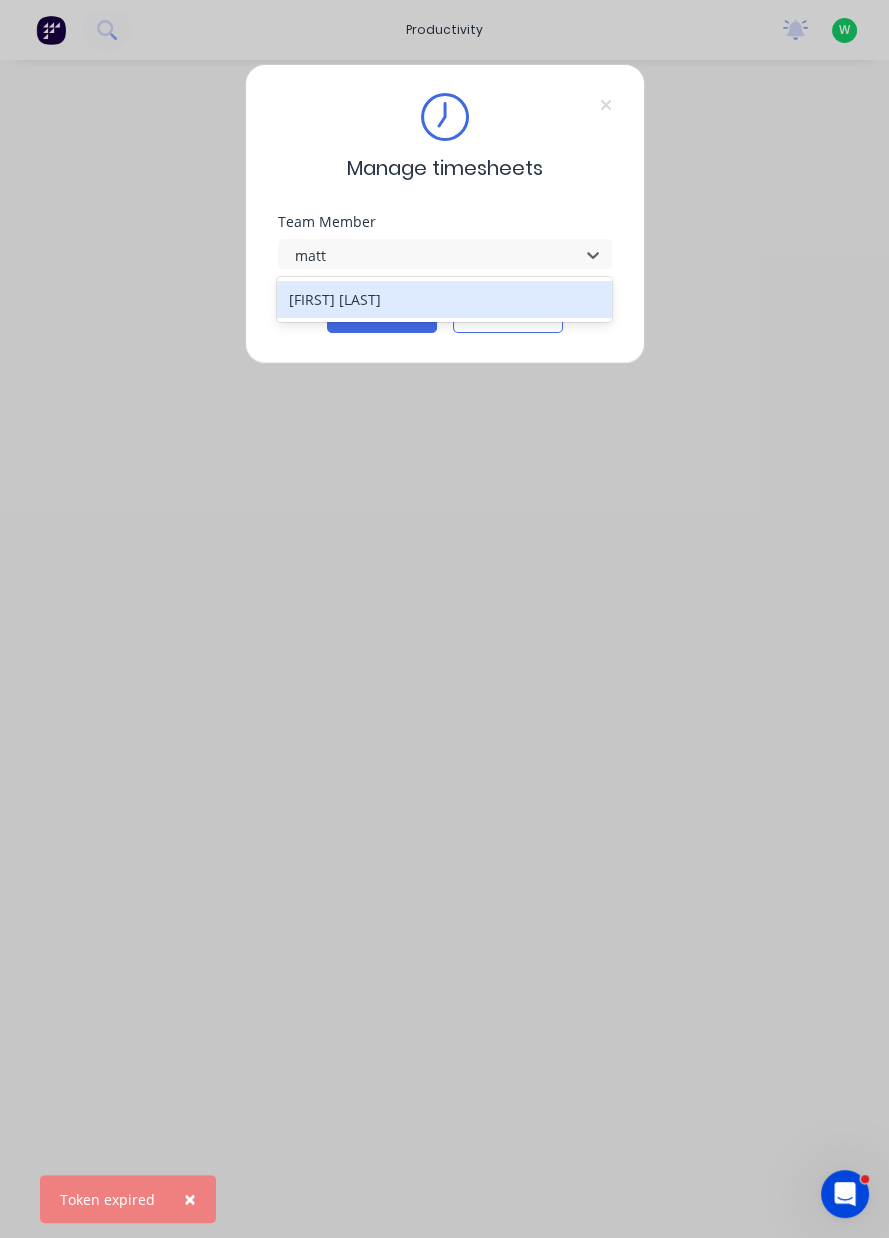 click on "[FIRST] [LAST]" at bounding box center [444, 299] 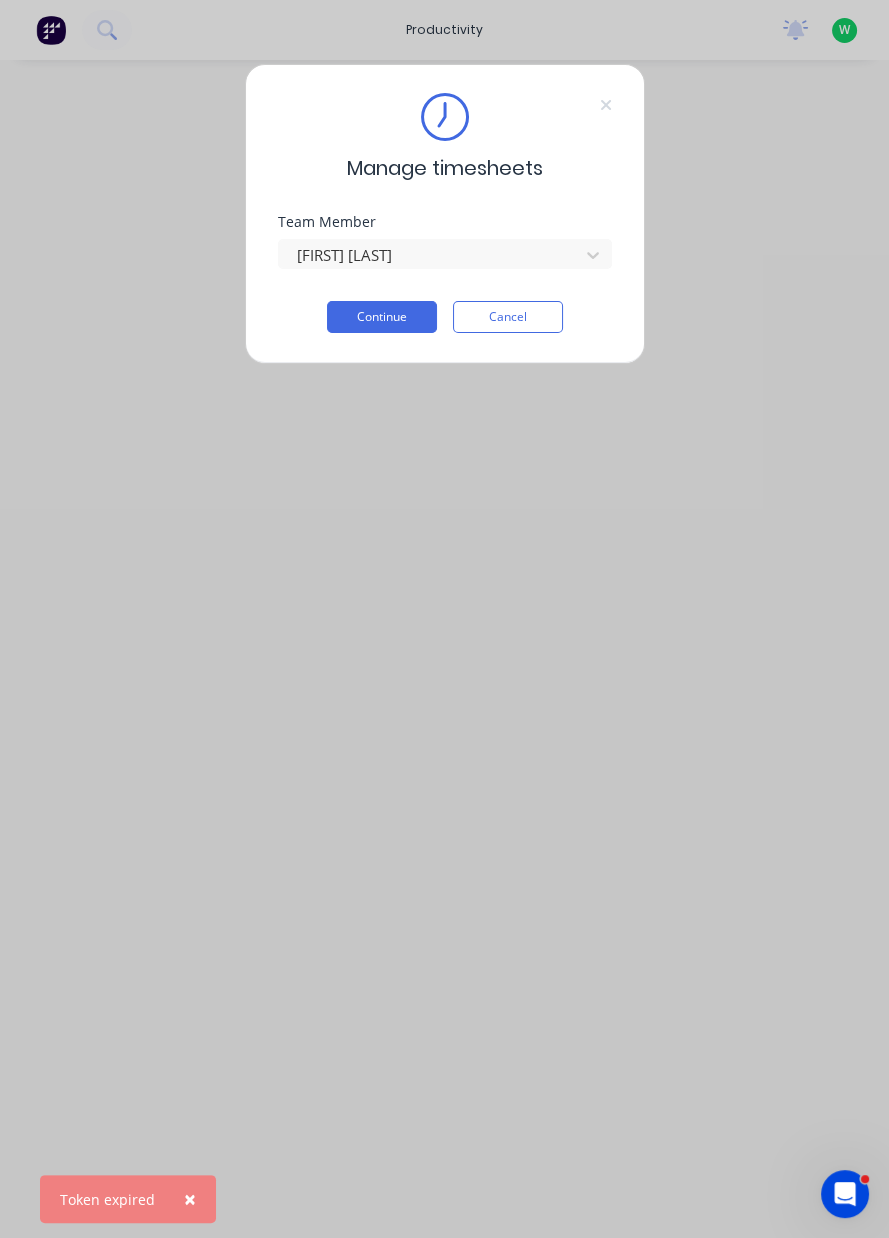 click on "Continue" at bounding box center [382, 317] 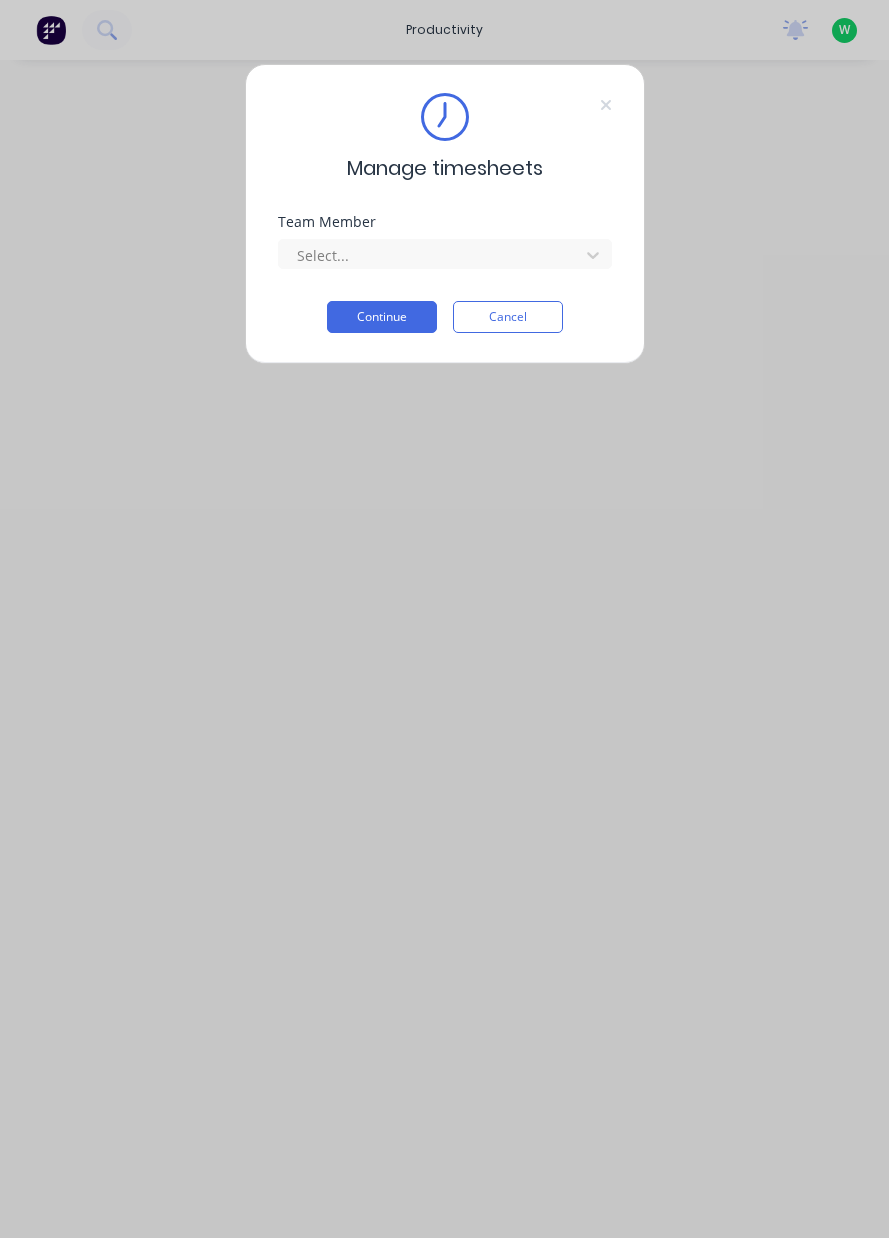scroll, scrollTop: 0, scrollLeft: 0, axis: both 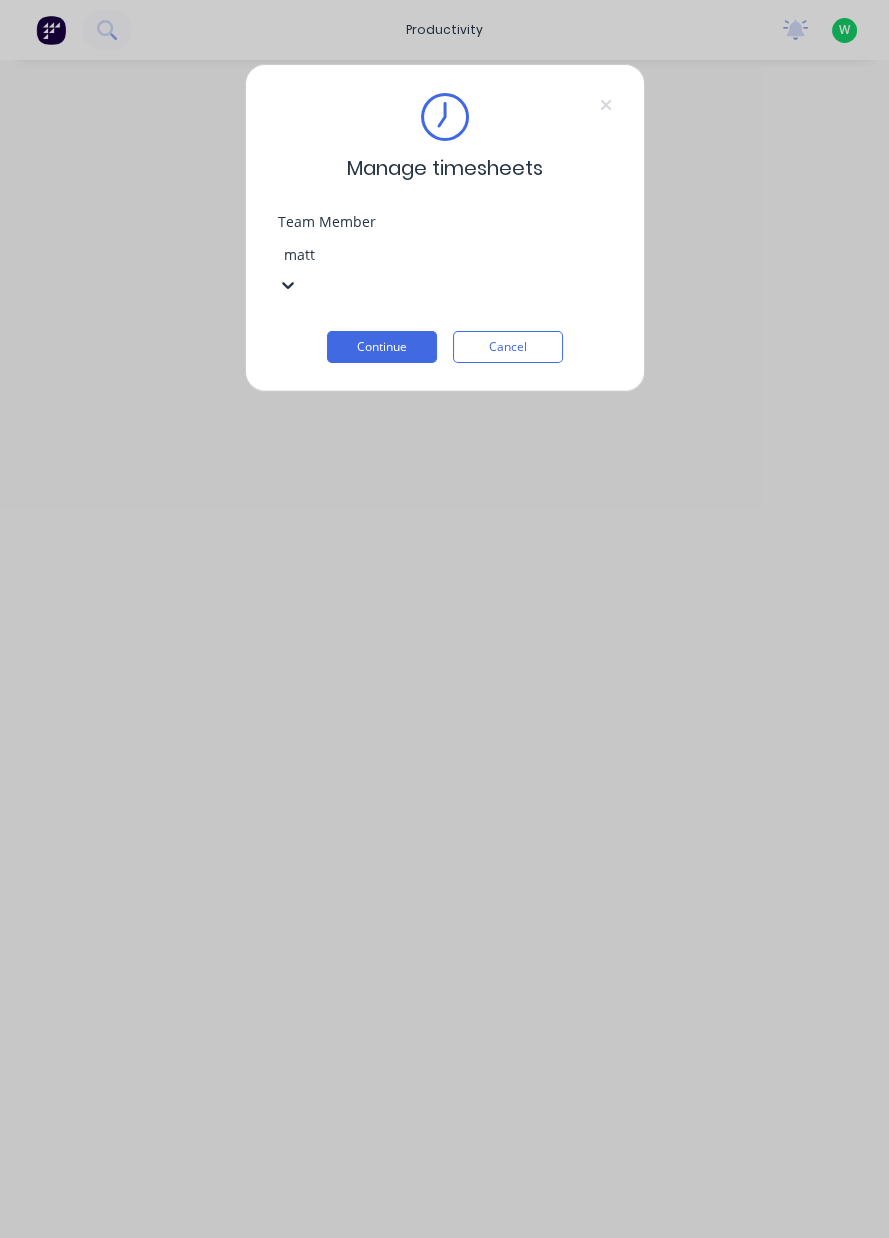 click on "[FIRST] [LAST]" at bounding box center [444, 1248] 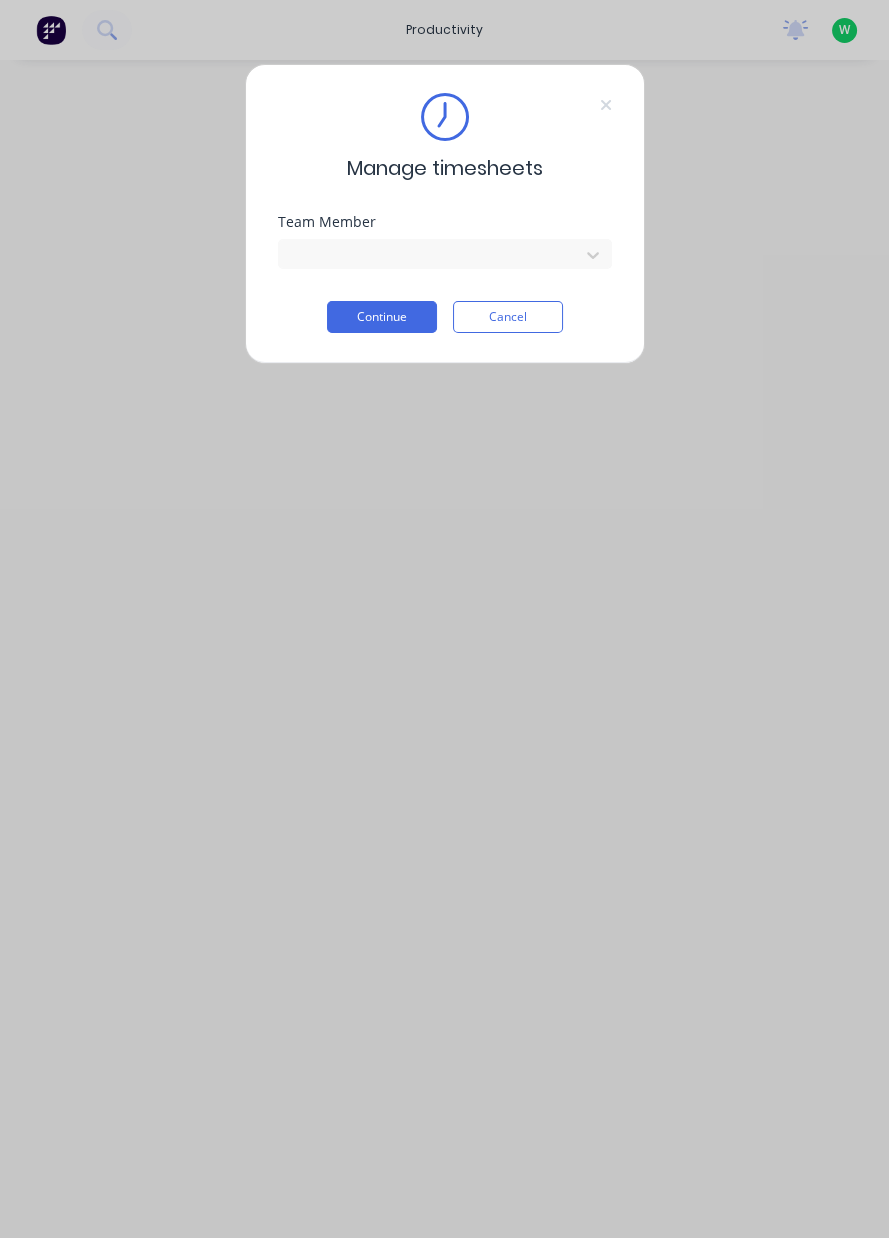 type 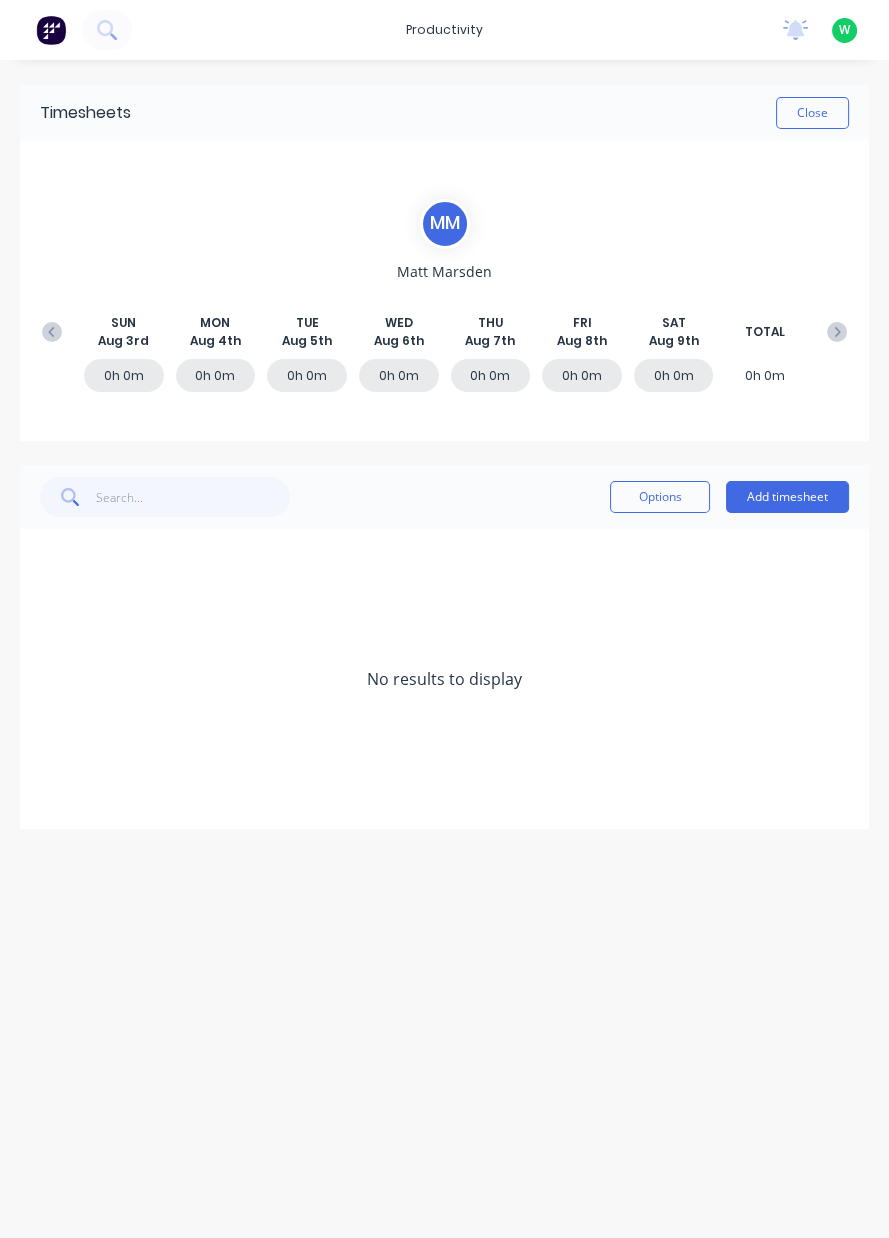 click on "Add timesheet" at bounding box center (787, 497) 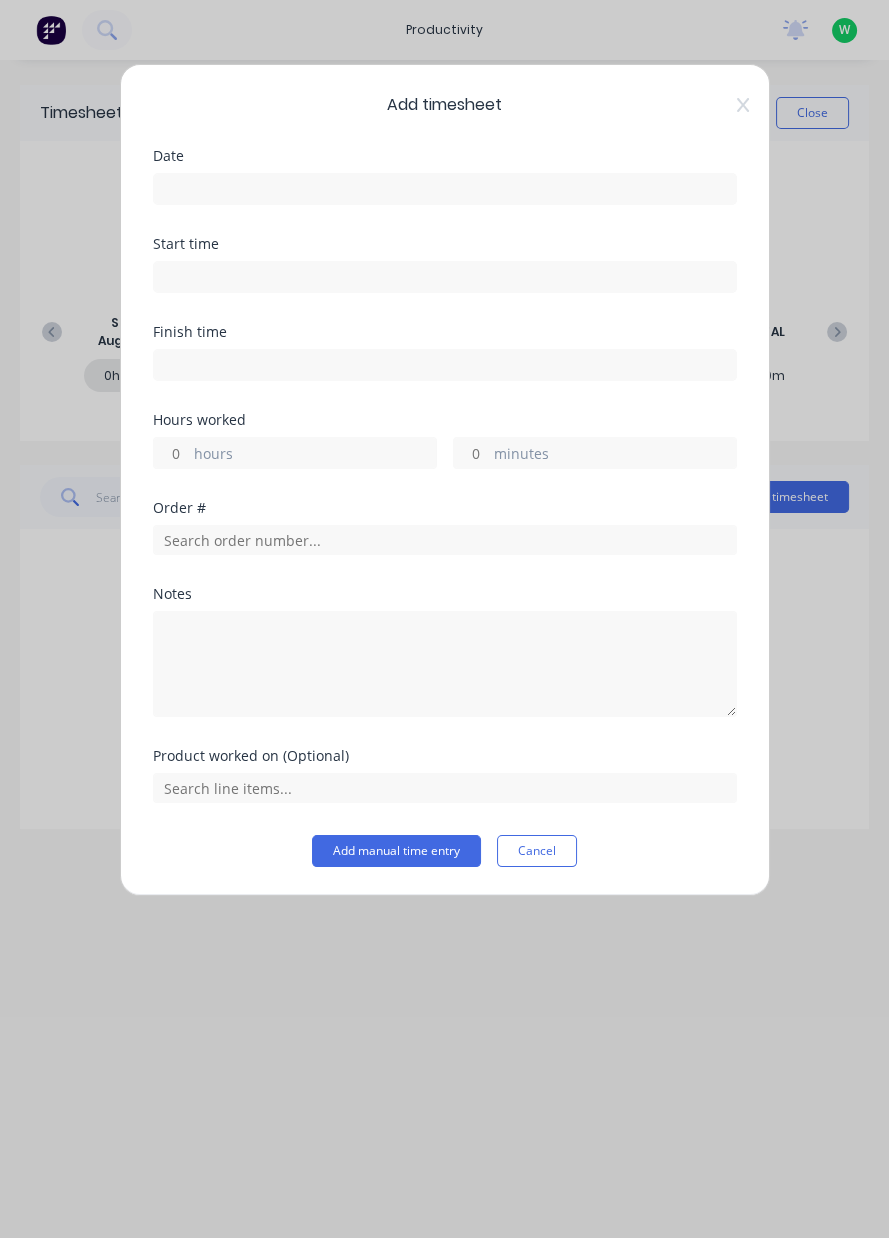 click at bounding box center (445, 189) 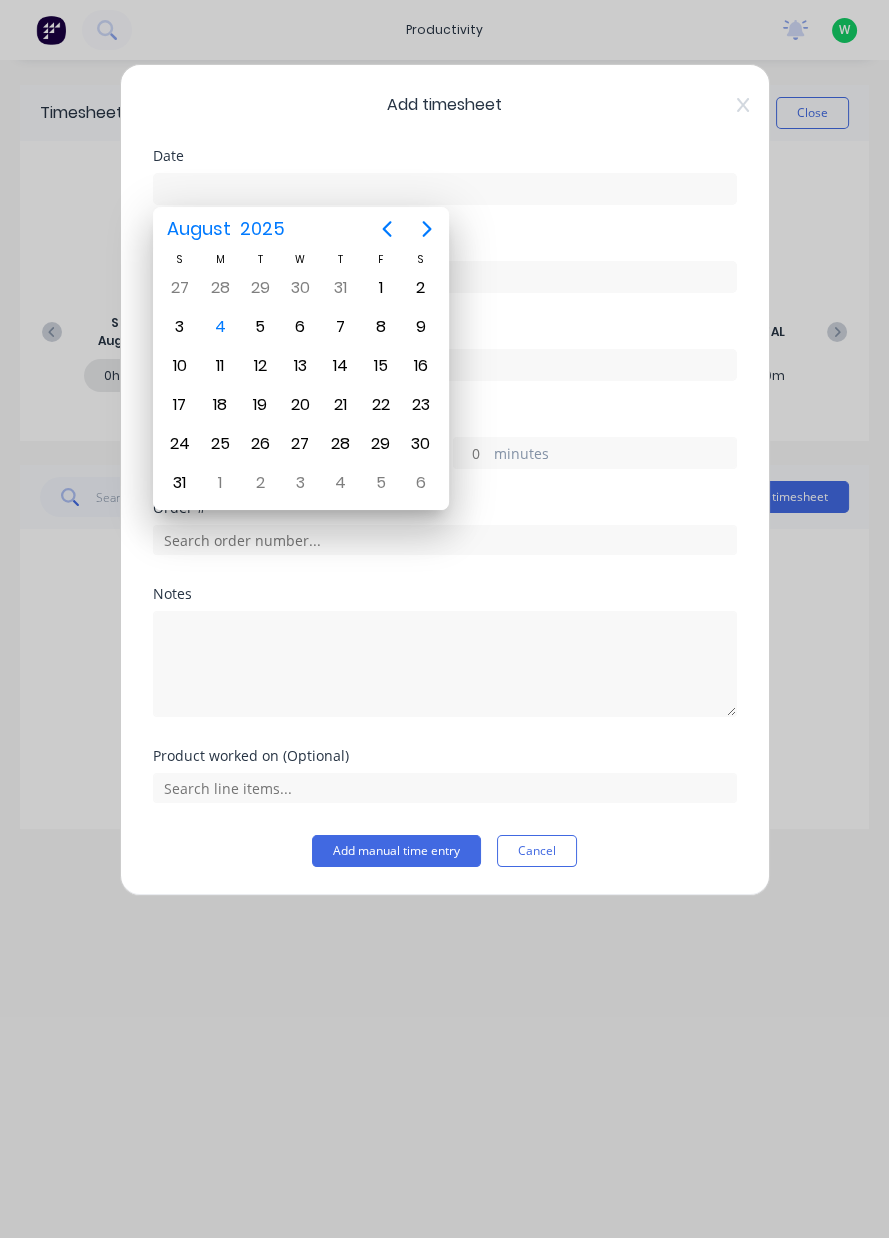 click on "4" at bounding box center [220, 327] 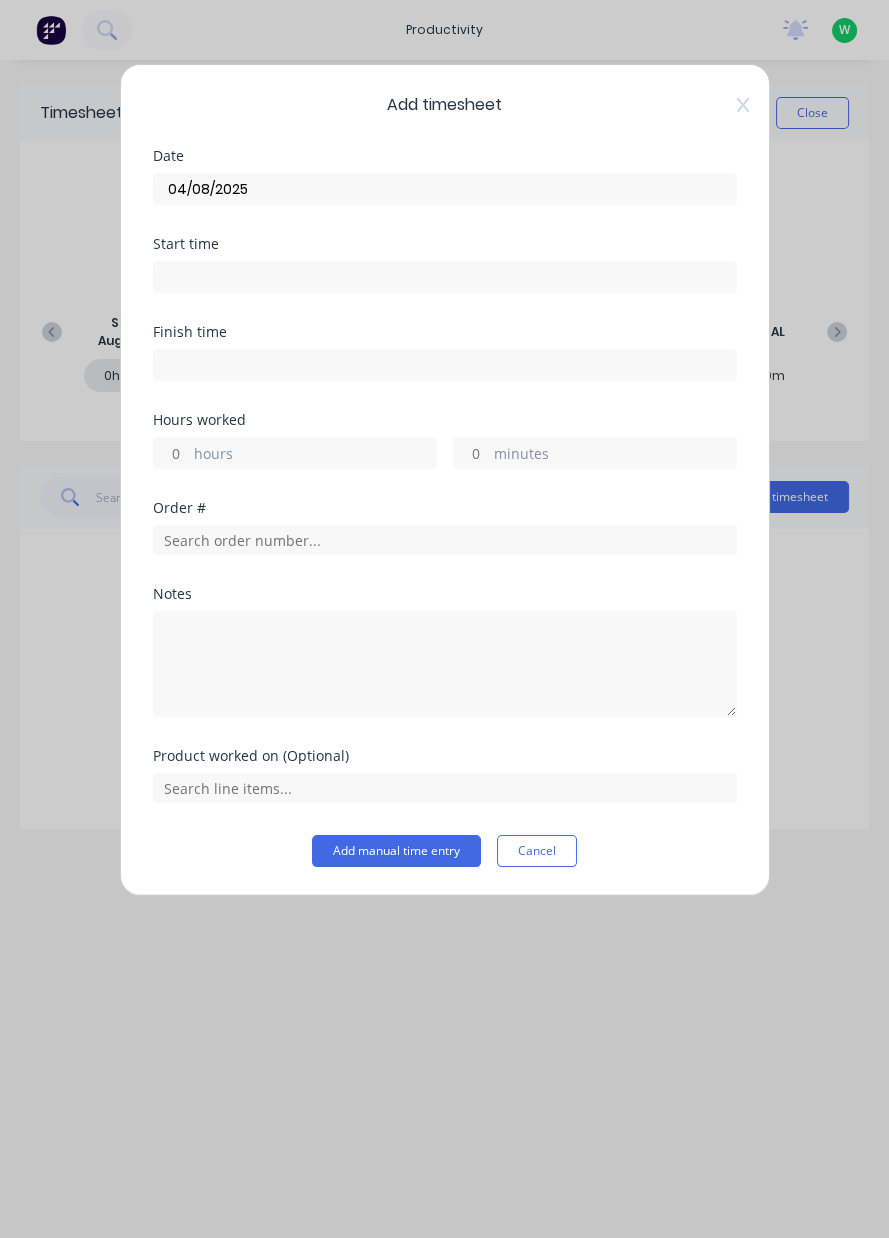 click on "hours" at bounding box center [315, 455] 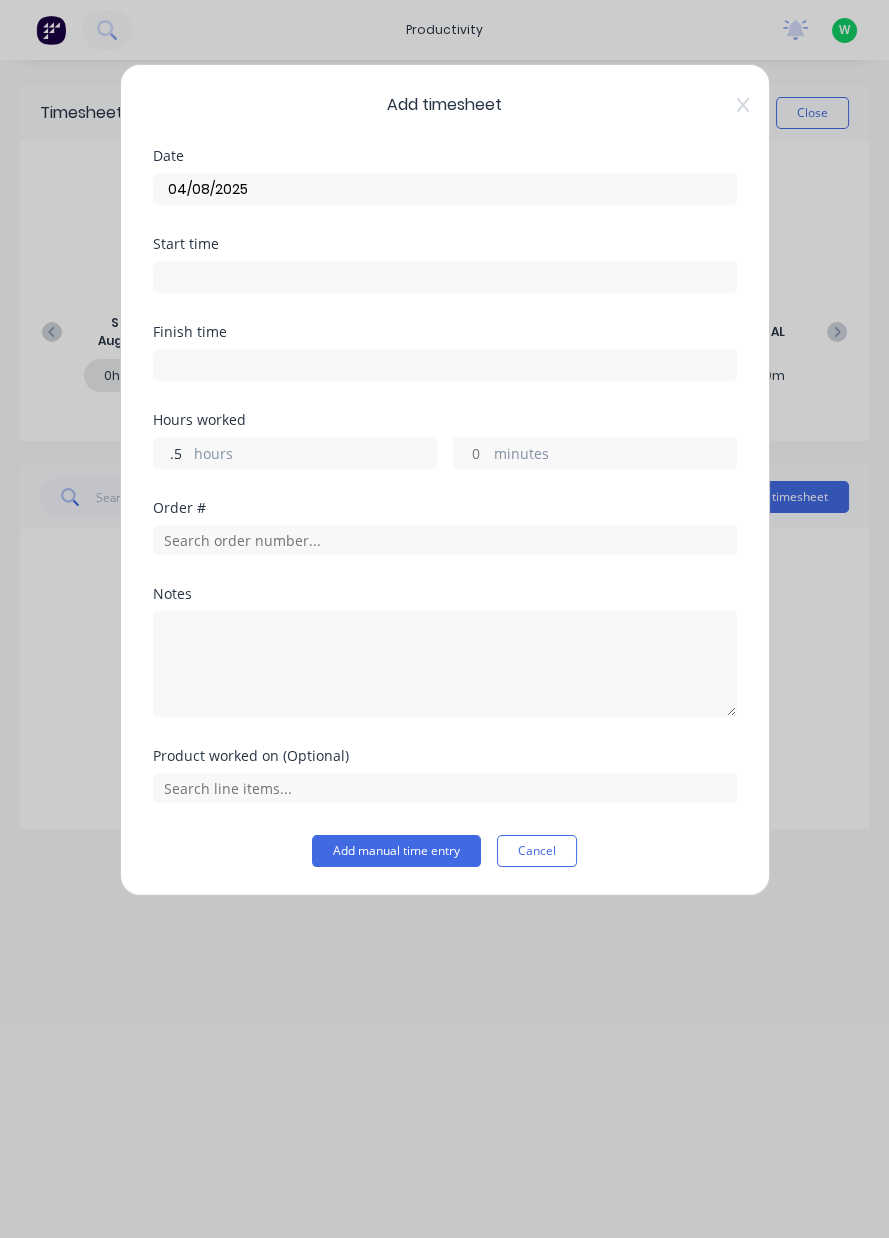 type on ".5" 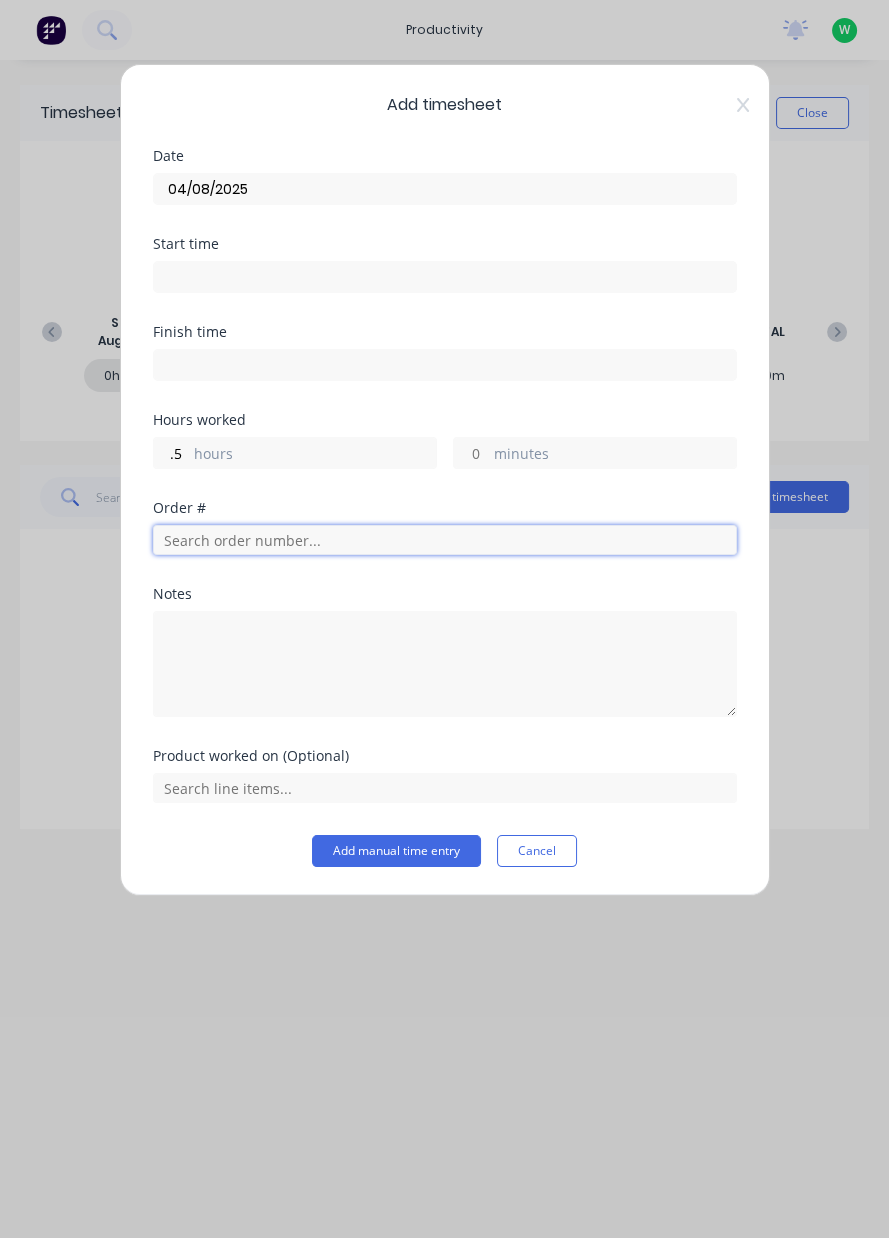 click at bounding box center [445, 540] 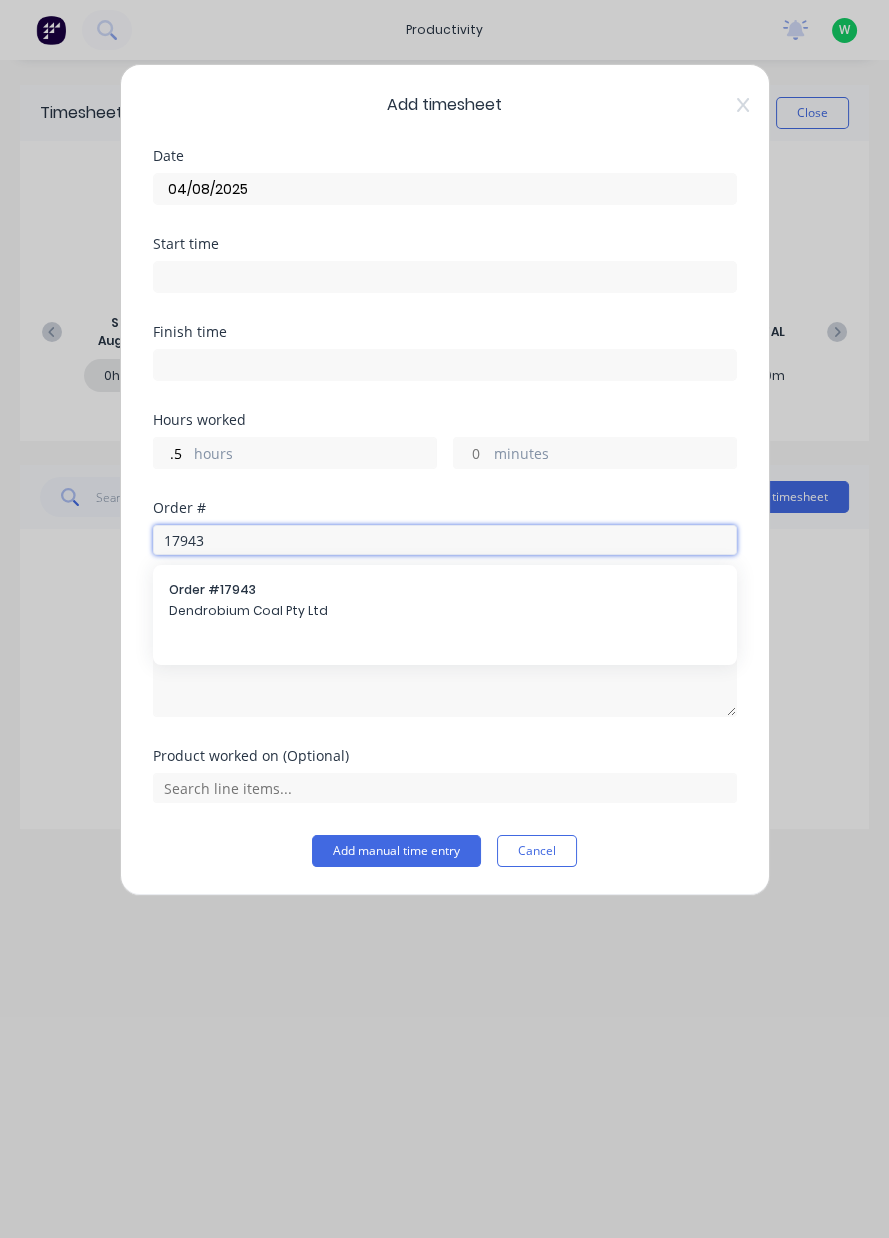 type on "17943" 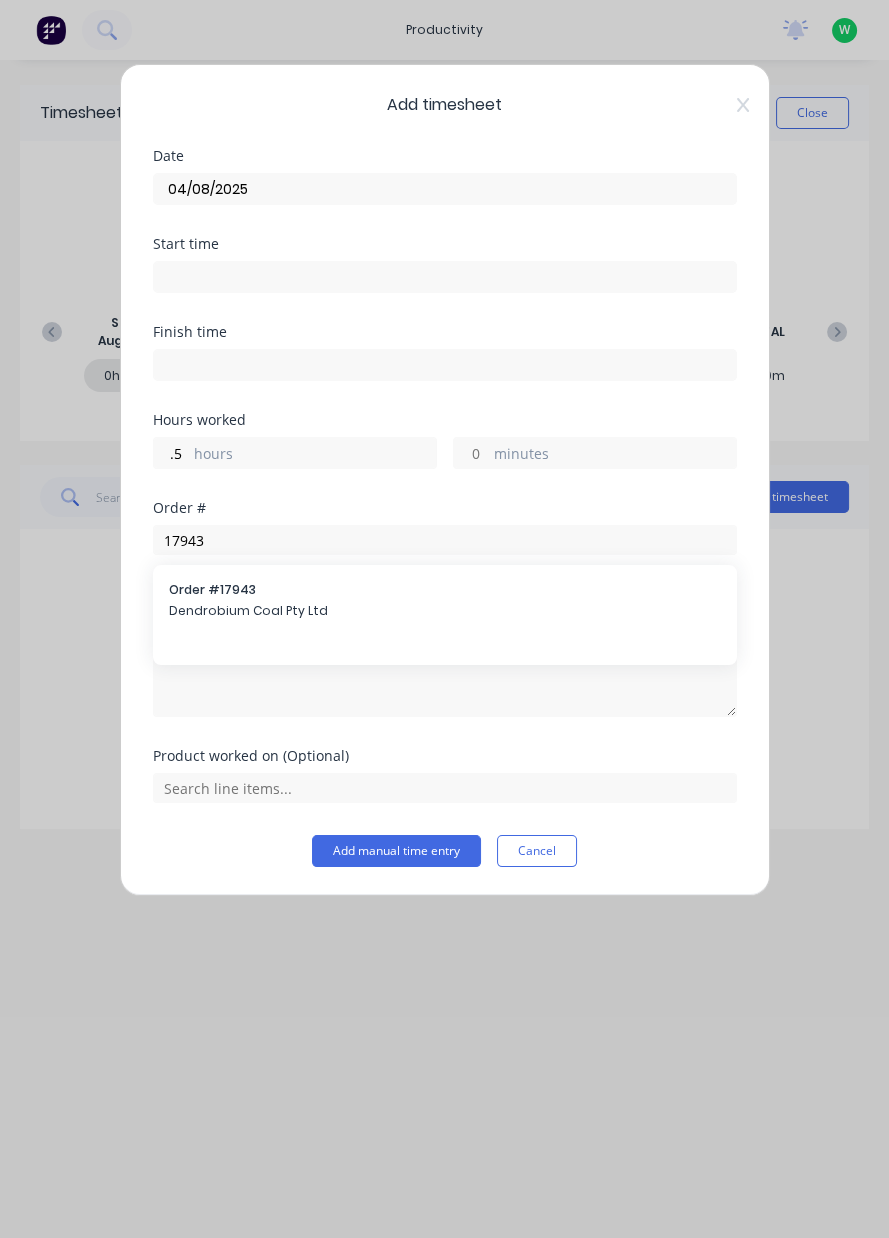 click on "Dendrobium Coal Pty Ltd" at bounding box center [445, 611] 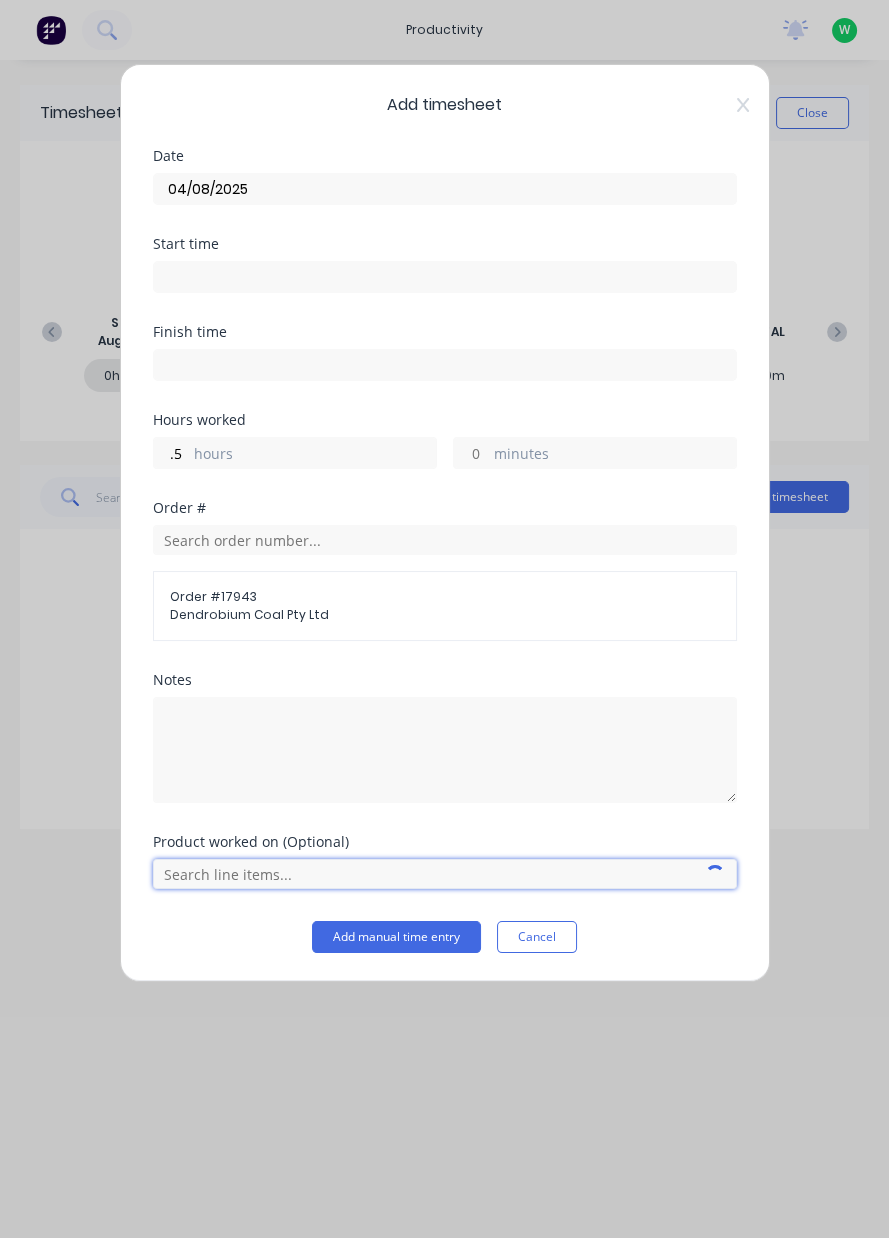 click at bounding box center (445, 874) 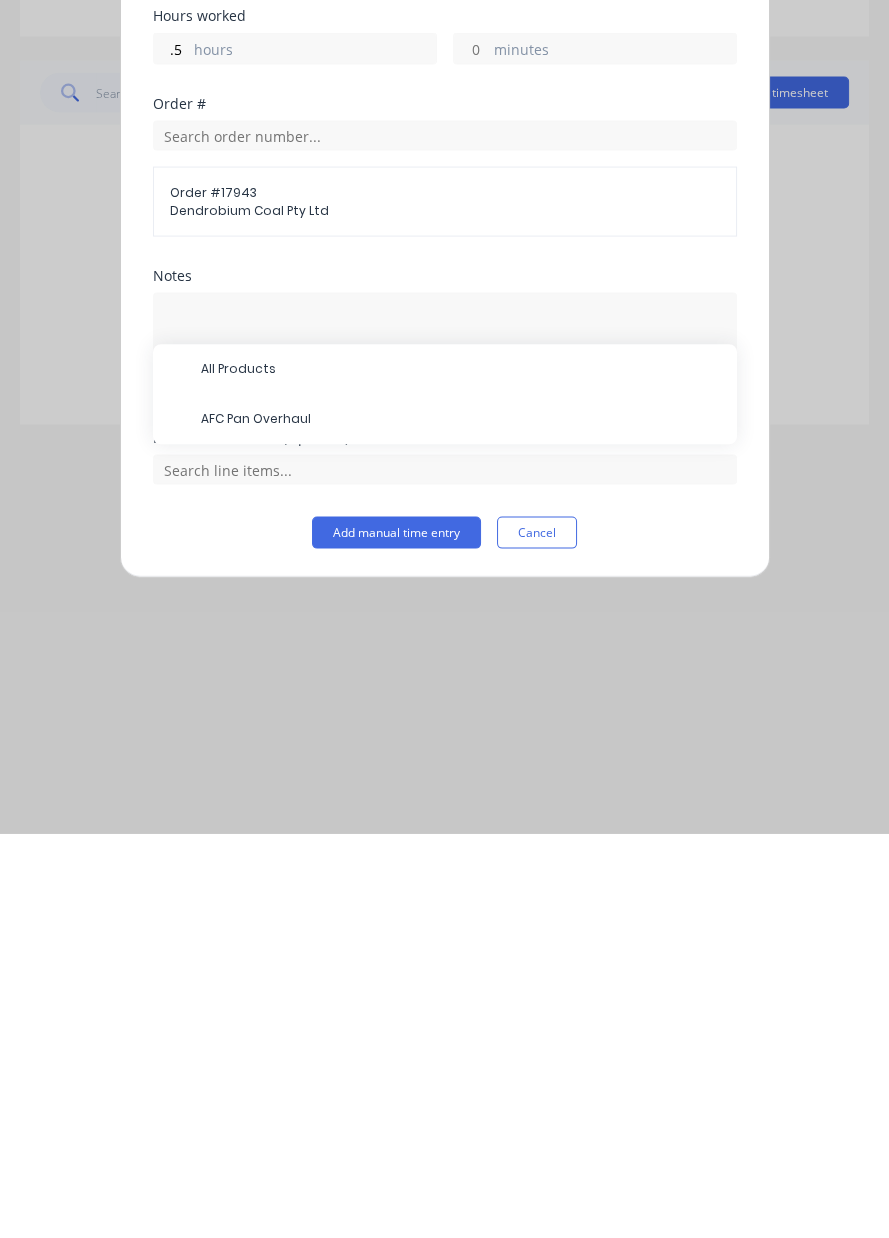 click on "AFC Pan Overhaul" at bounding box center (461, 824) 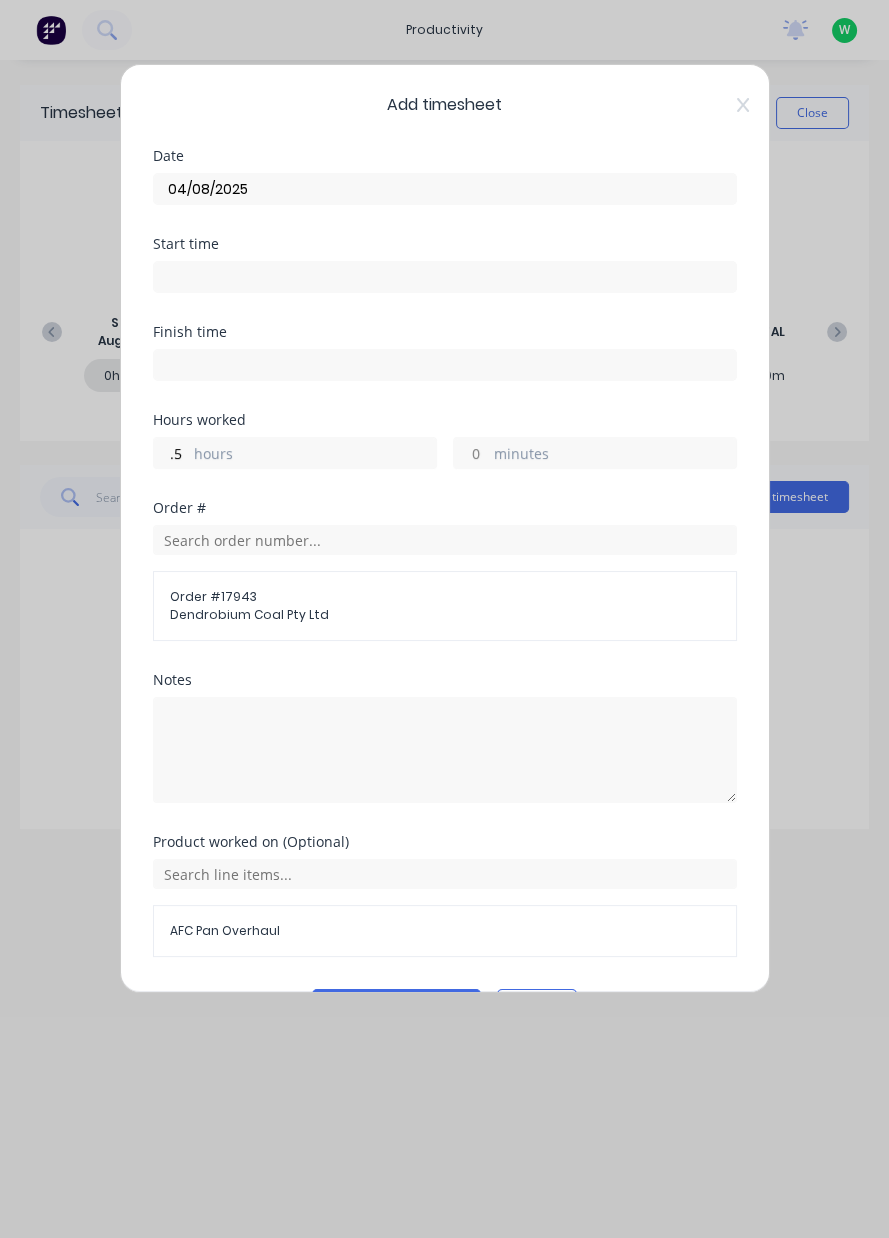scroll, scrollTop: 53, scrollLeft: 0, axis: vertical 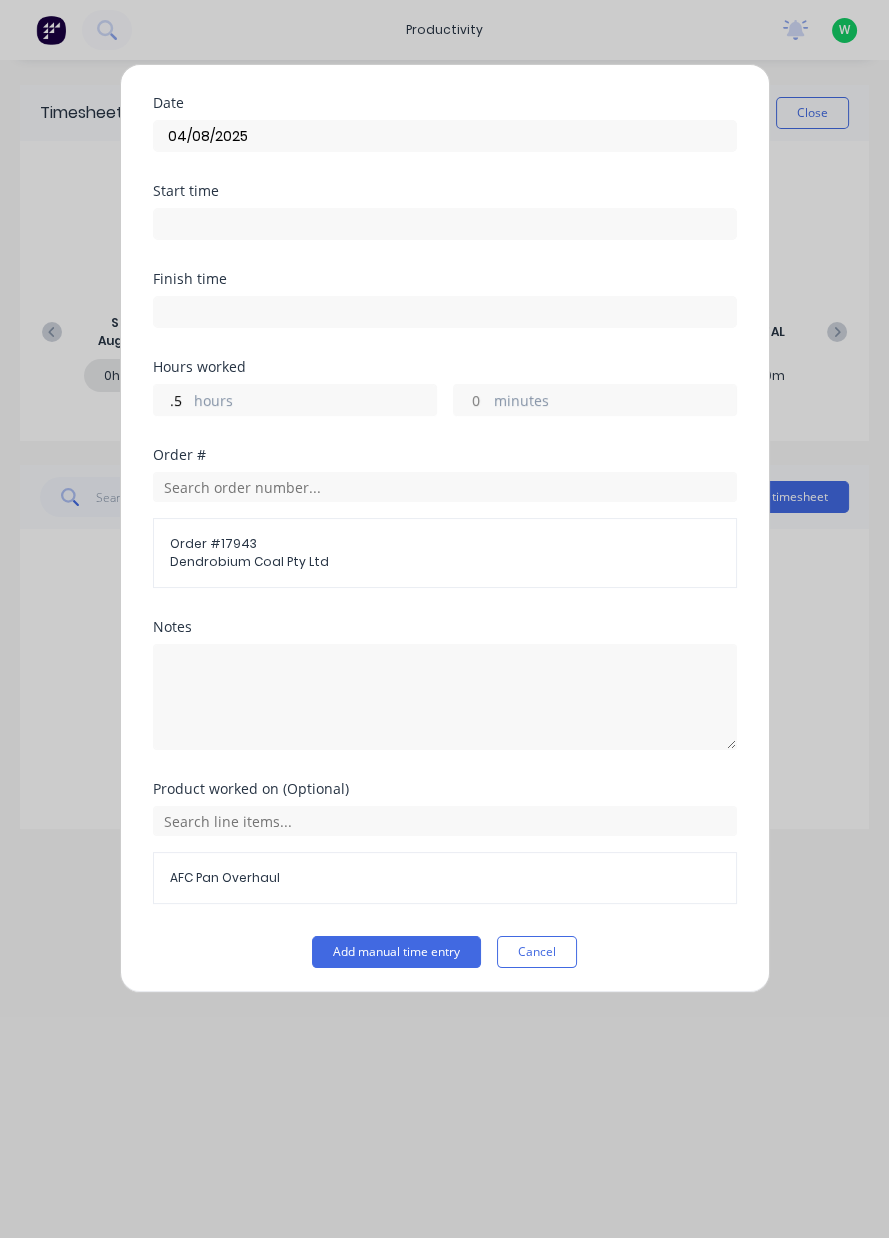 click on "Add manual time entry" at bounding box center (396, 952) 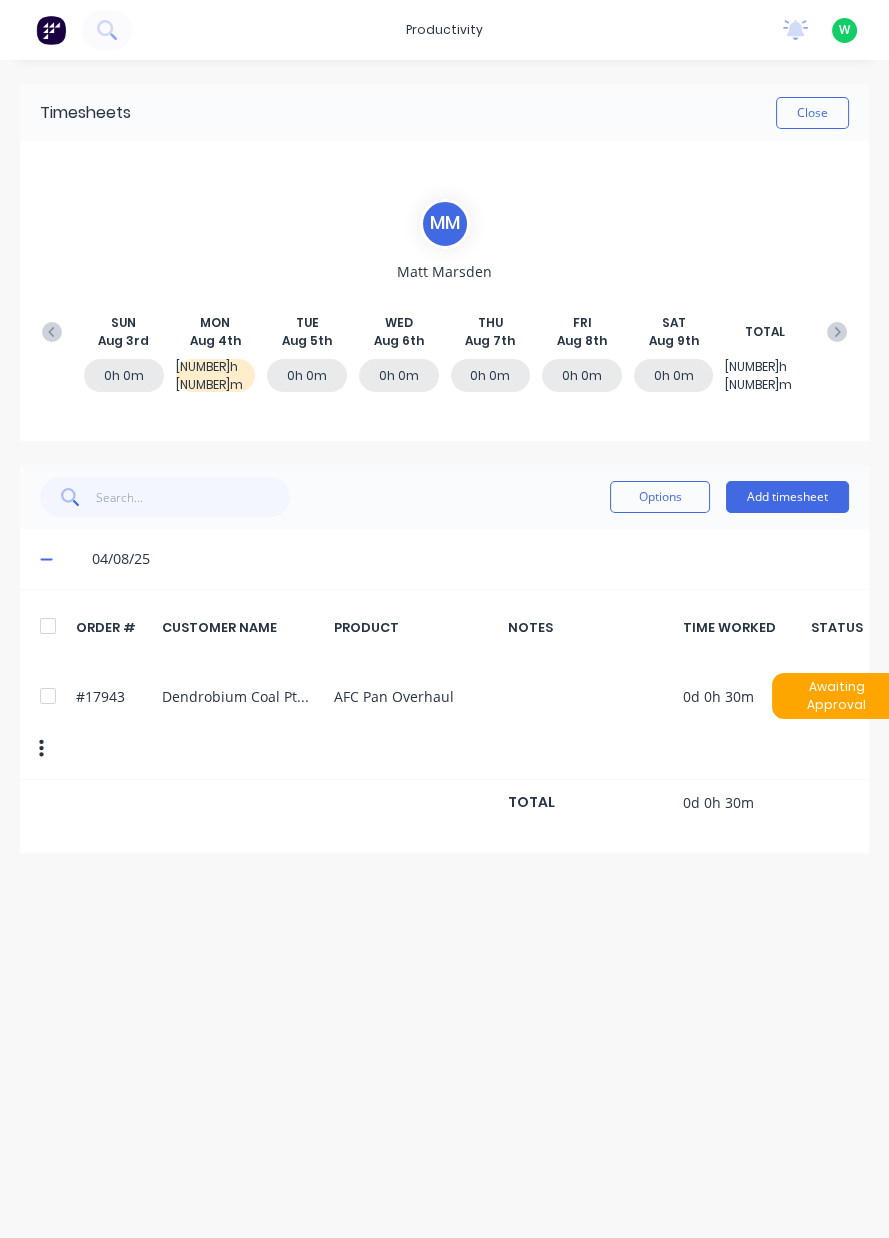 click on "Add timesheet" at bounding box center [787, 497] 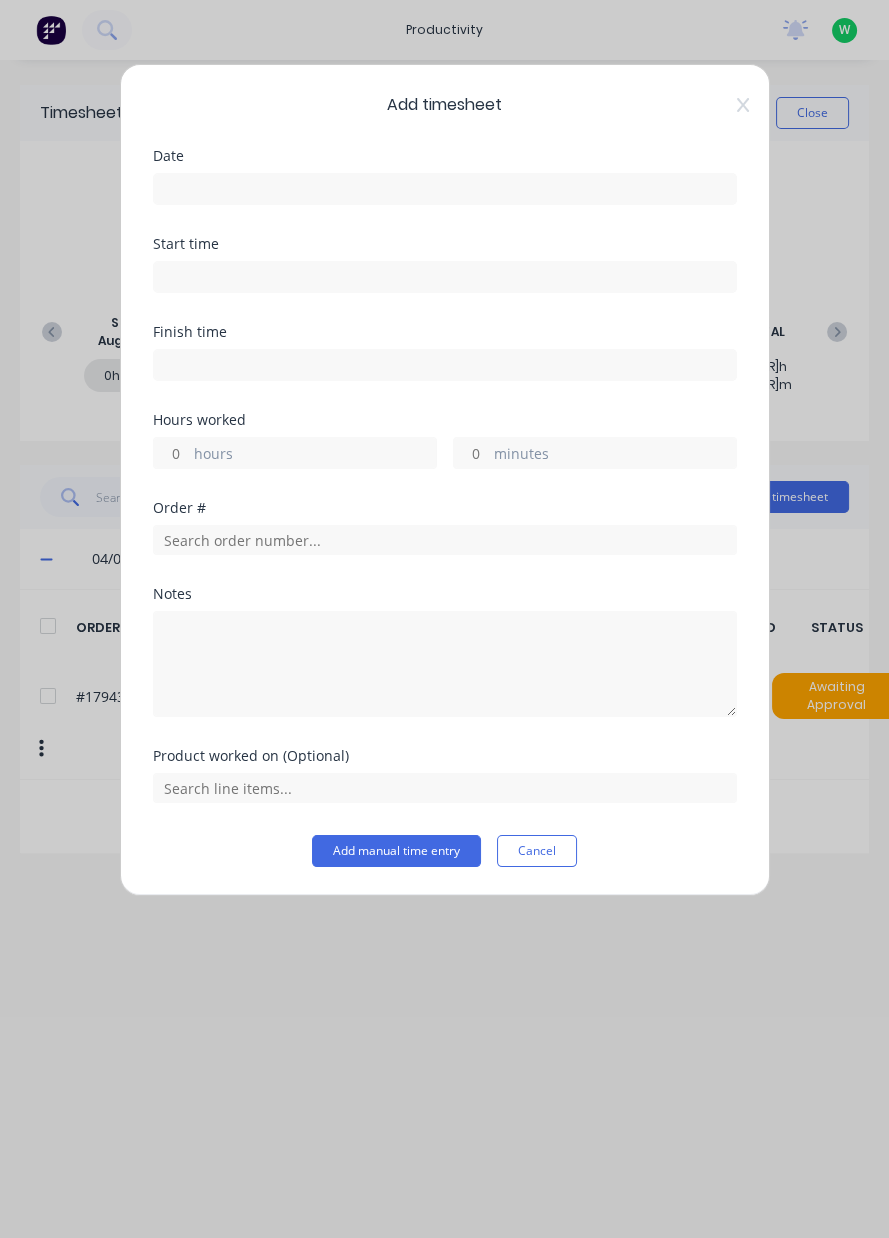 click at bounding box center [445, 189] 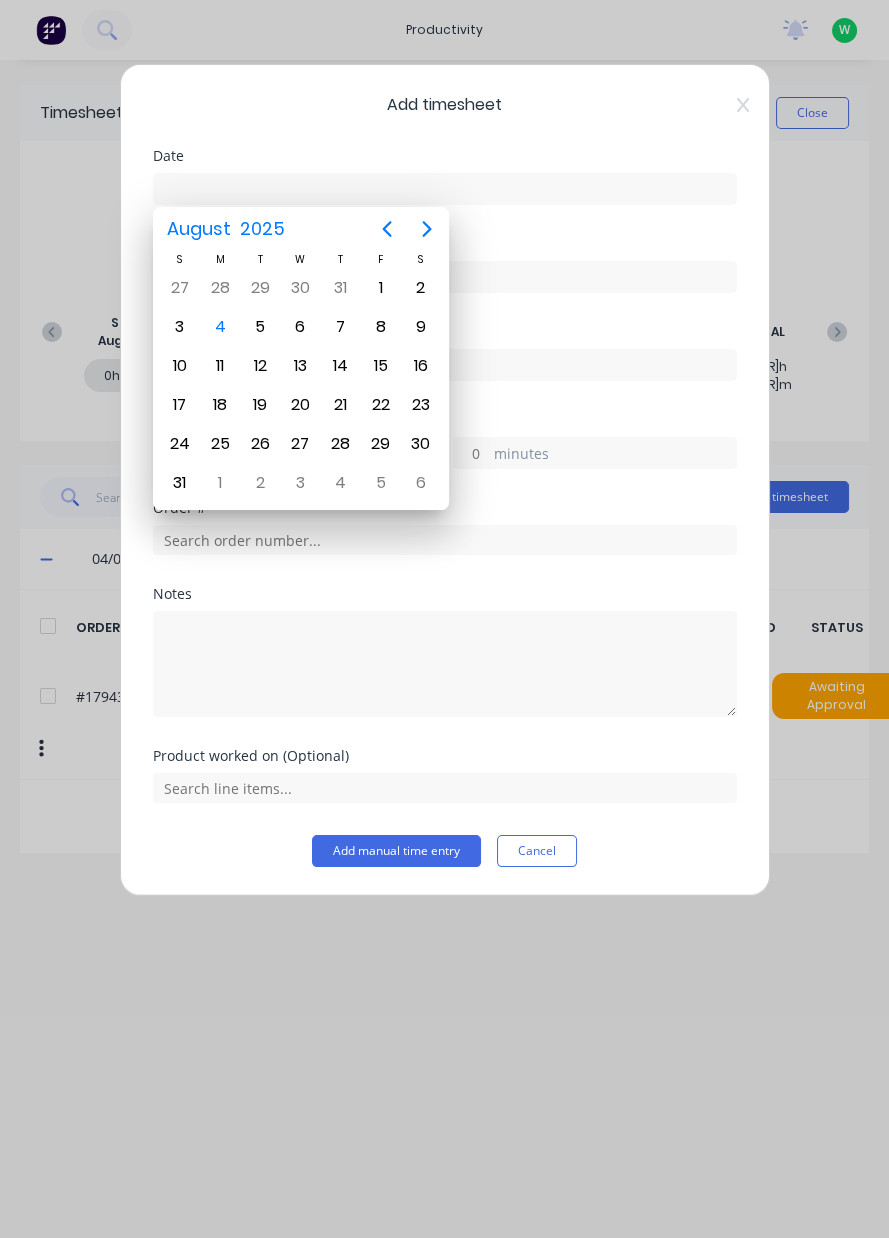 click on "4" at bounding box center [220, 327] 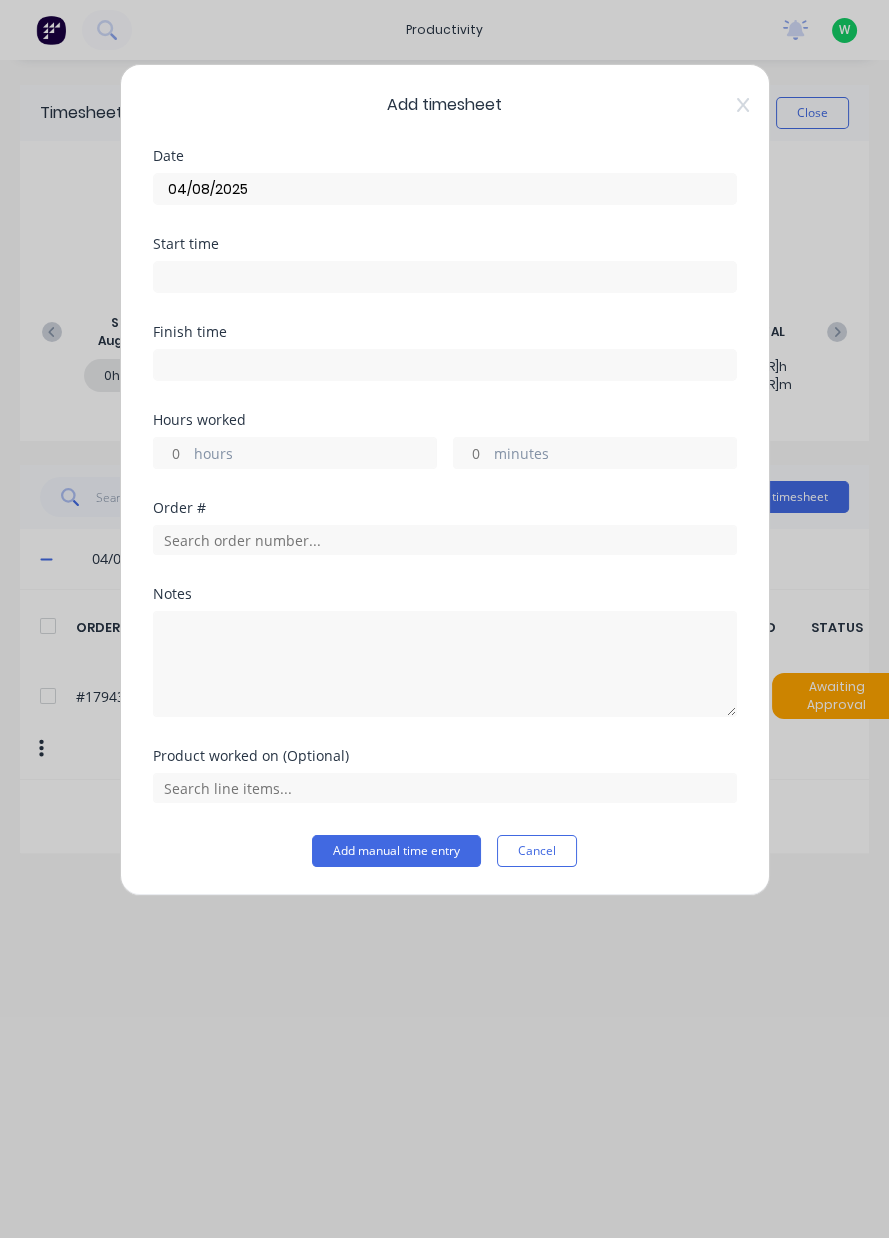 type on "04/08/2025" 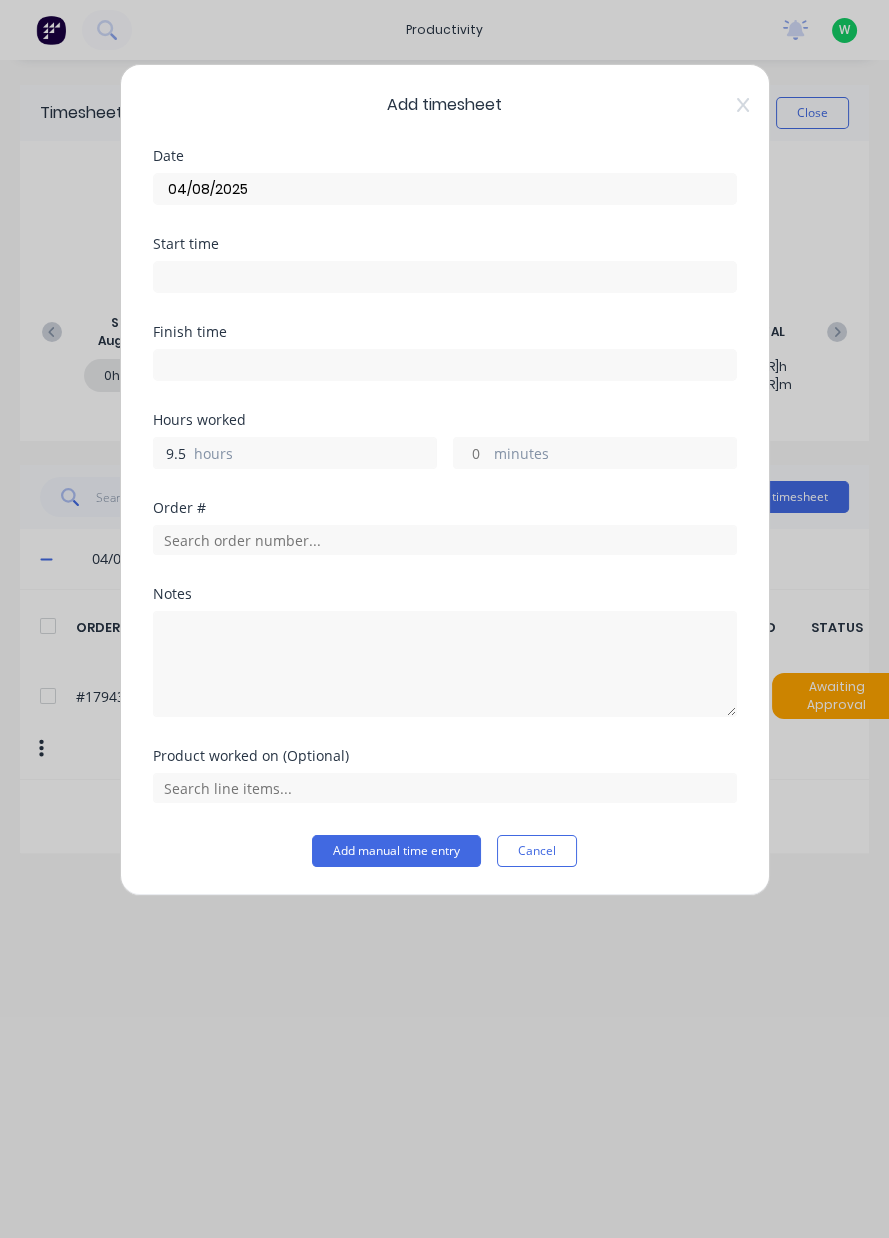 type on "9.5" 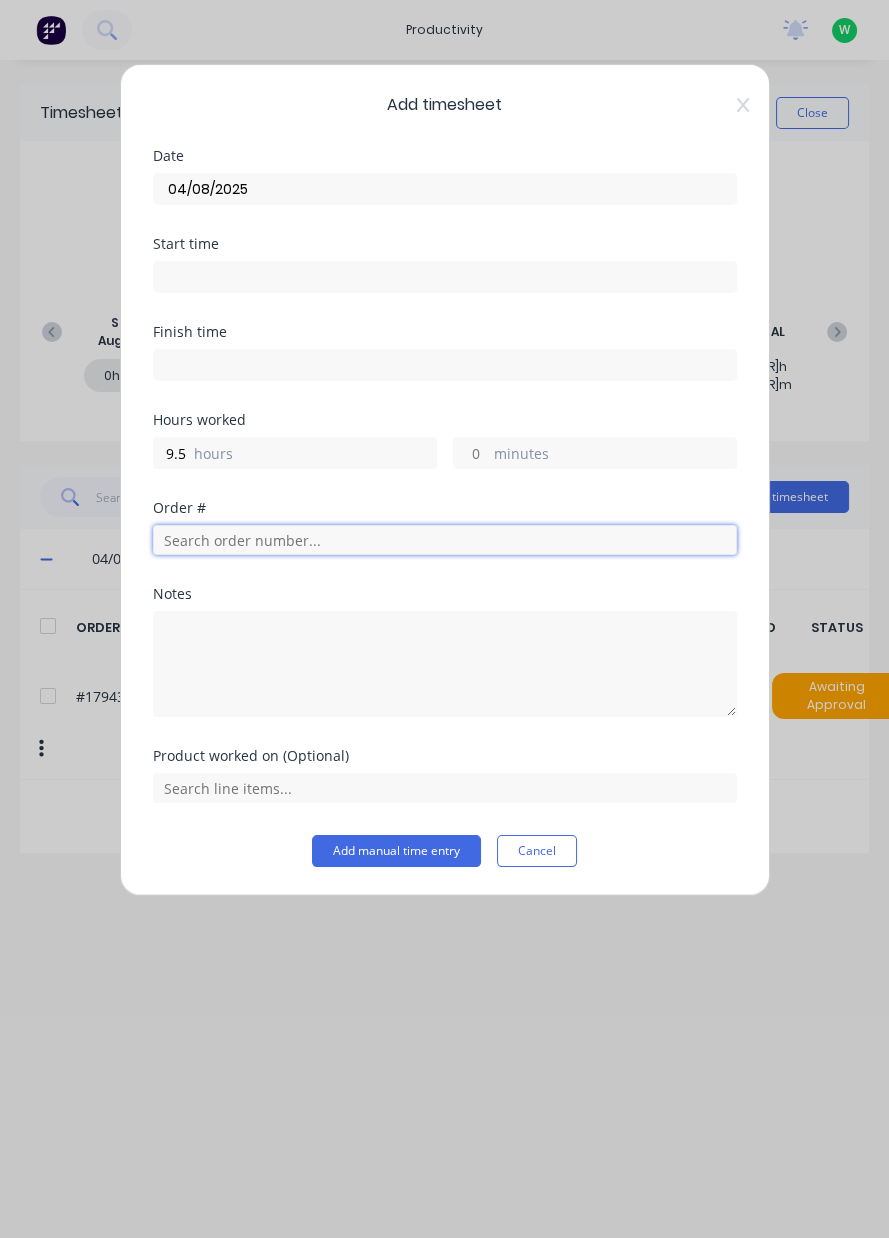 click at bounding box center [445, 540] 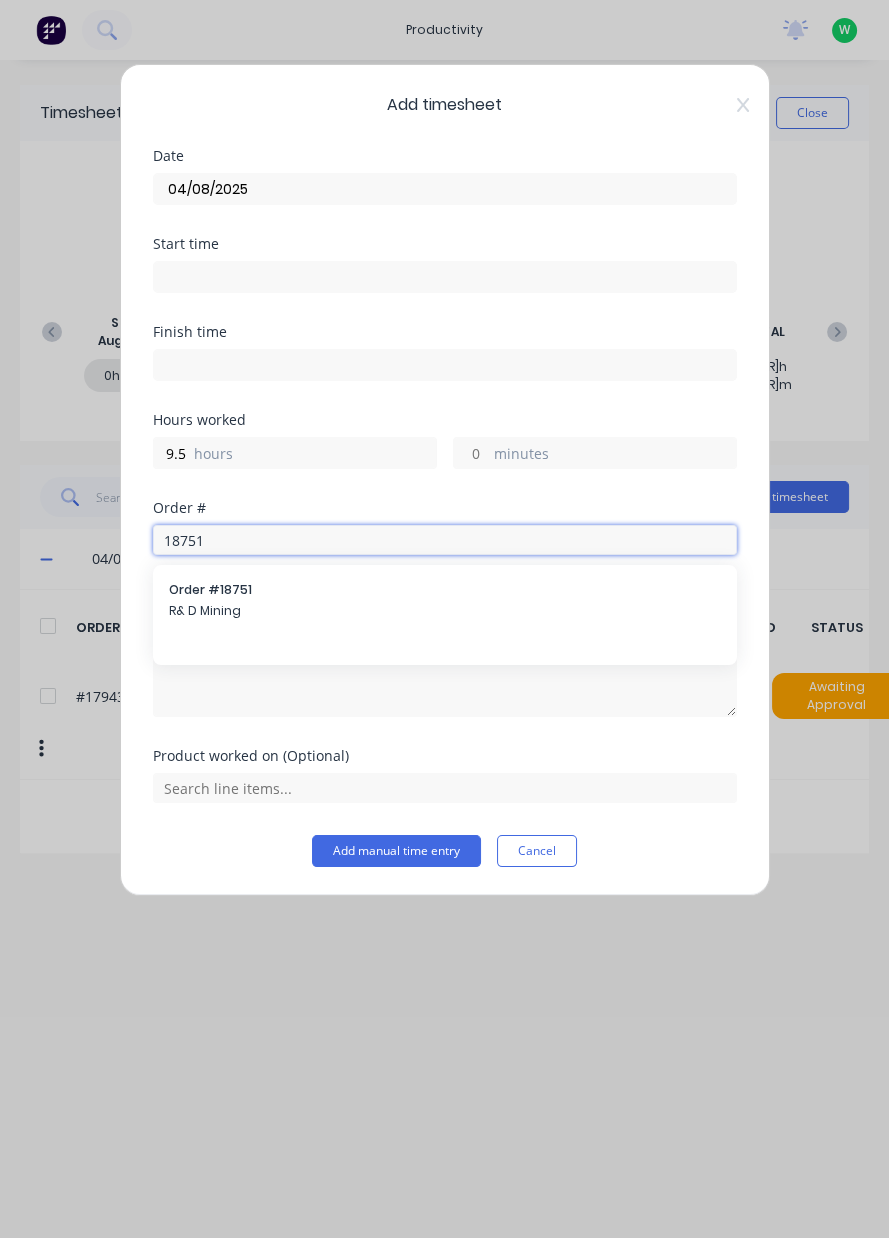type on "18751" 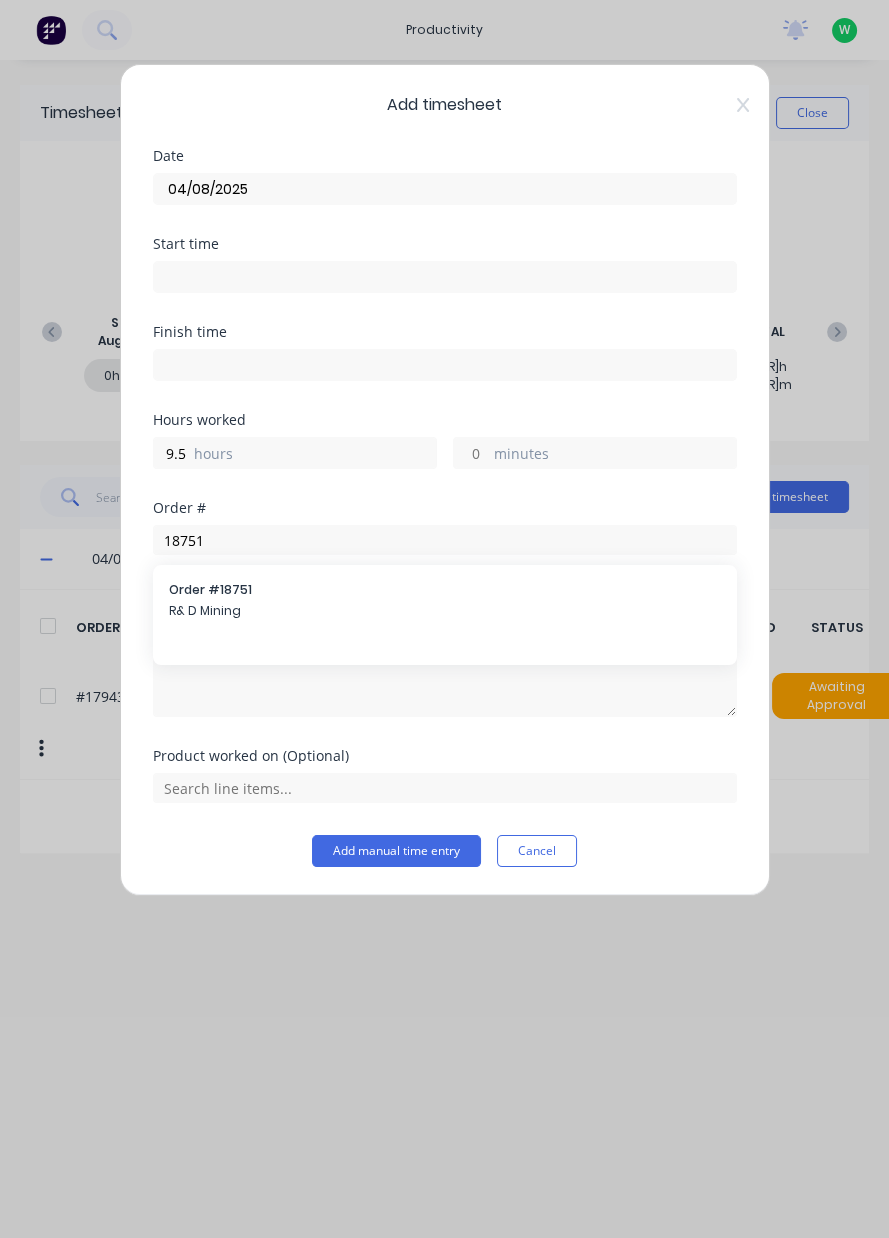 click on "R& D Mining" at bounding box center (445, 611) 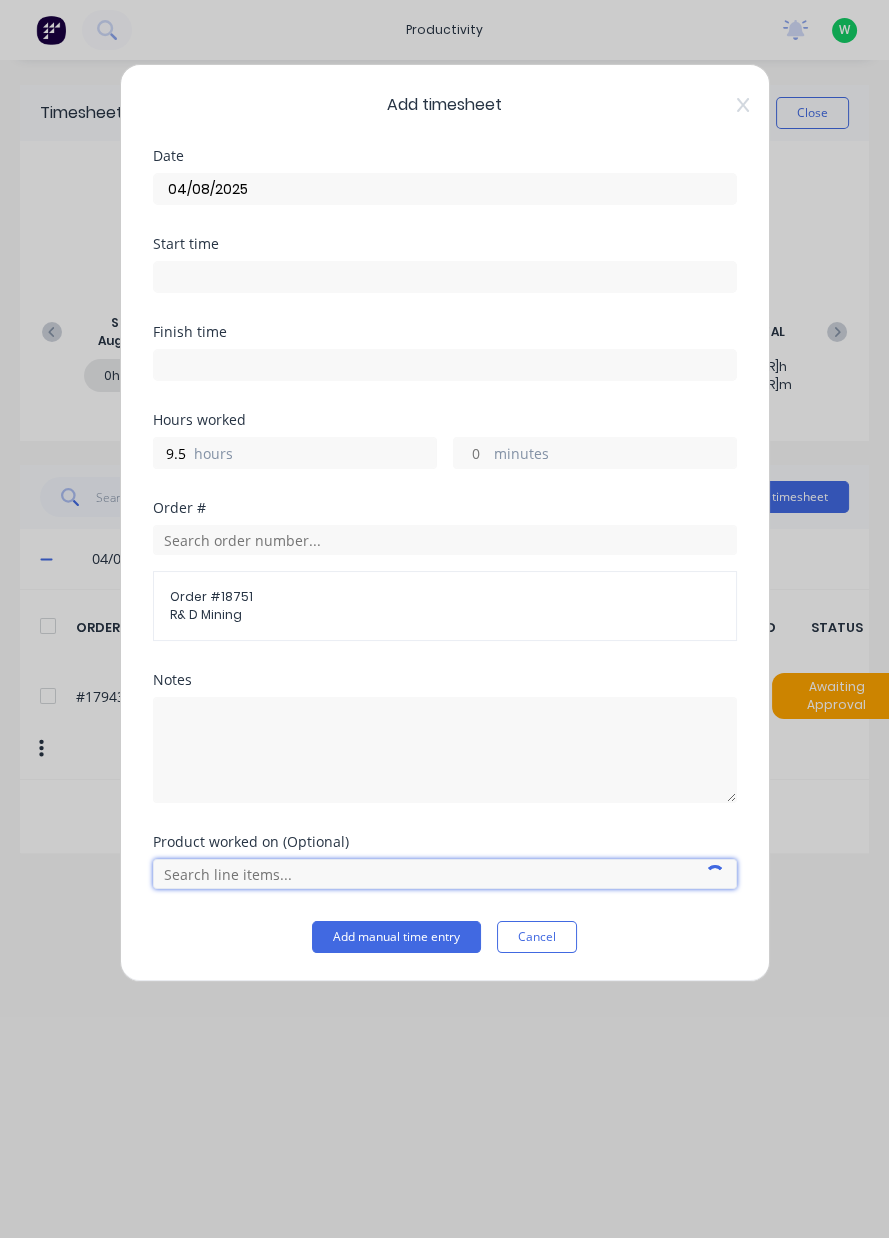 click at bounding box center [445, 874] 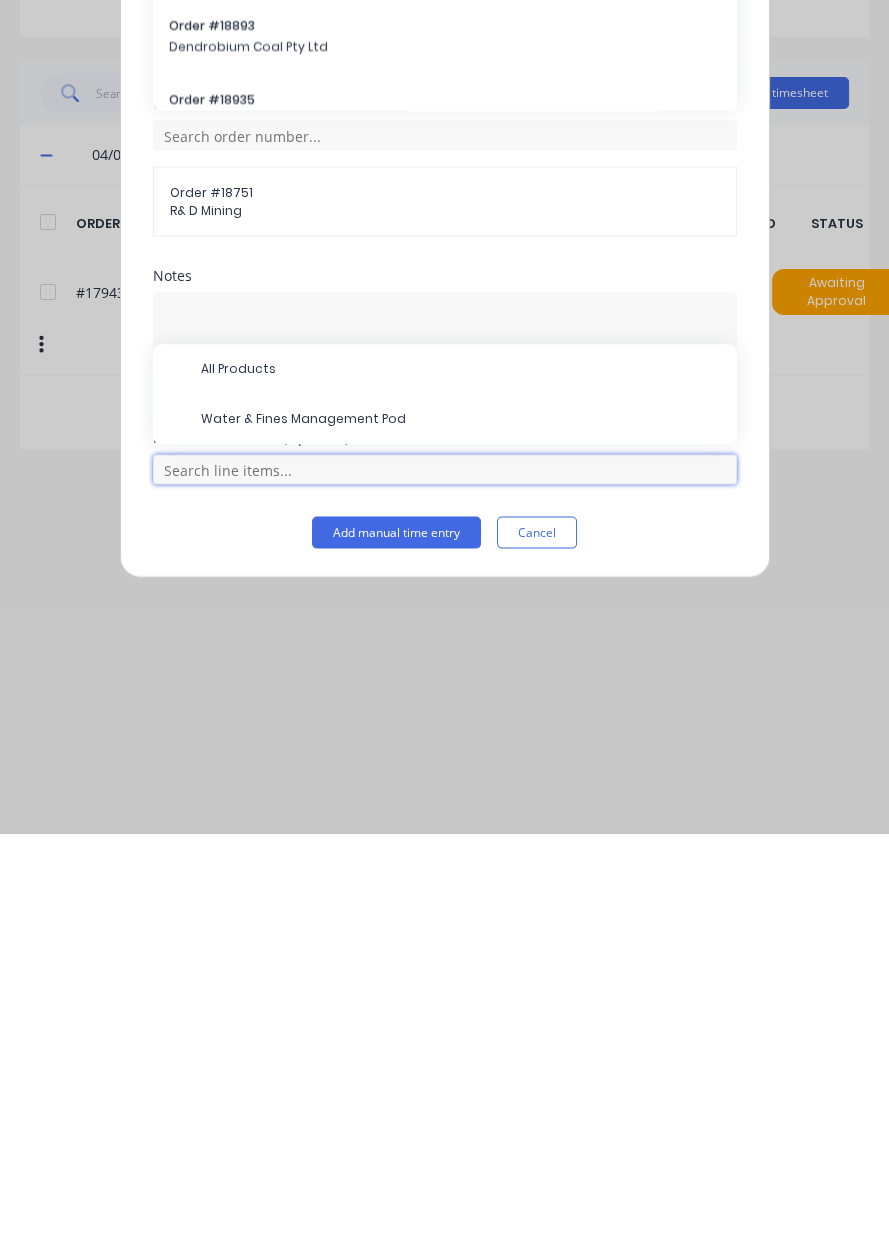scroll, scrollTop: 49, scrollLeft: 0, axis: vertical 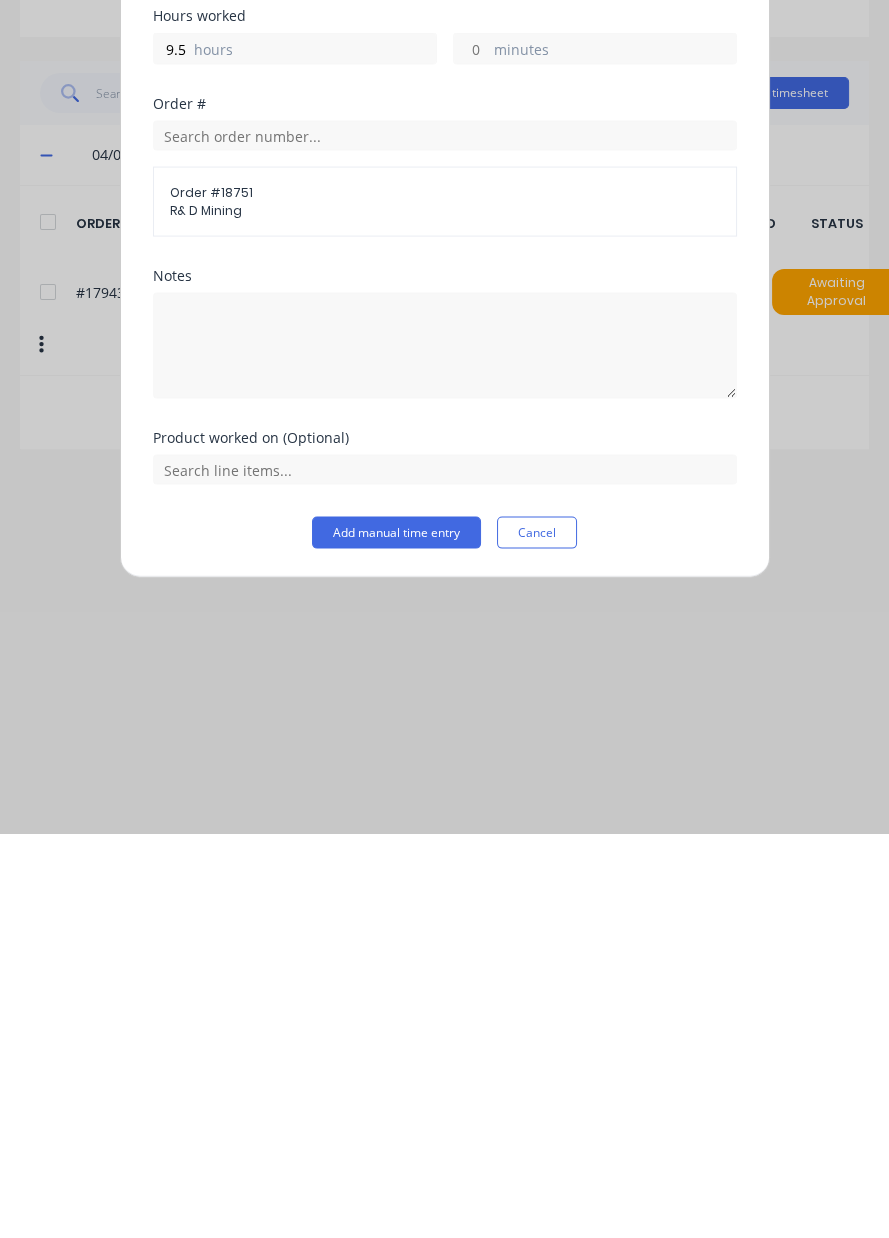 click on "Add timesheet Date [DATE] Start time Finish time Hours worked [NUMBER] hours minutes Order # Order # [NUMBER] R& D Mining Notes Product worked on (Optional) Add manual time entry Cancel" at bounding box center [444, 619] 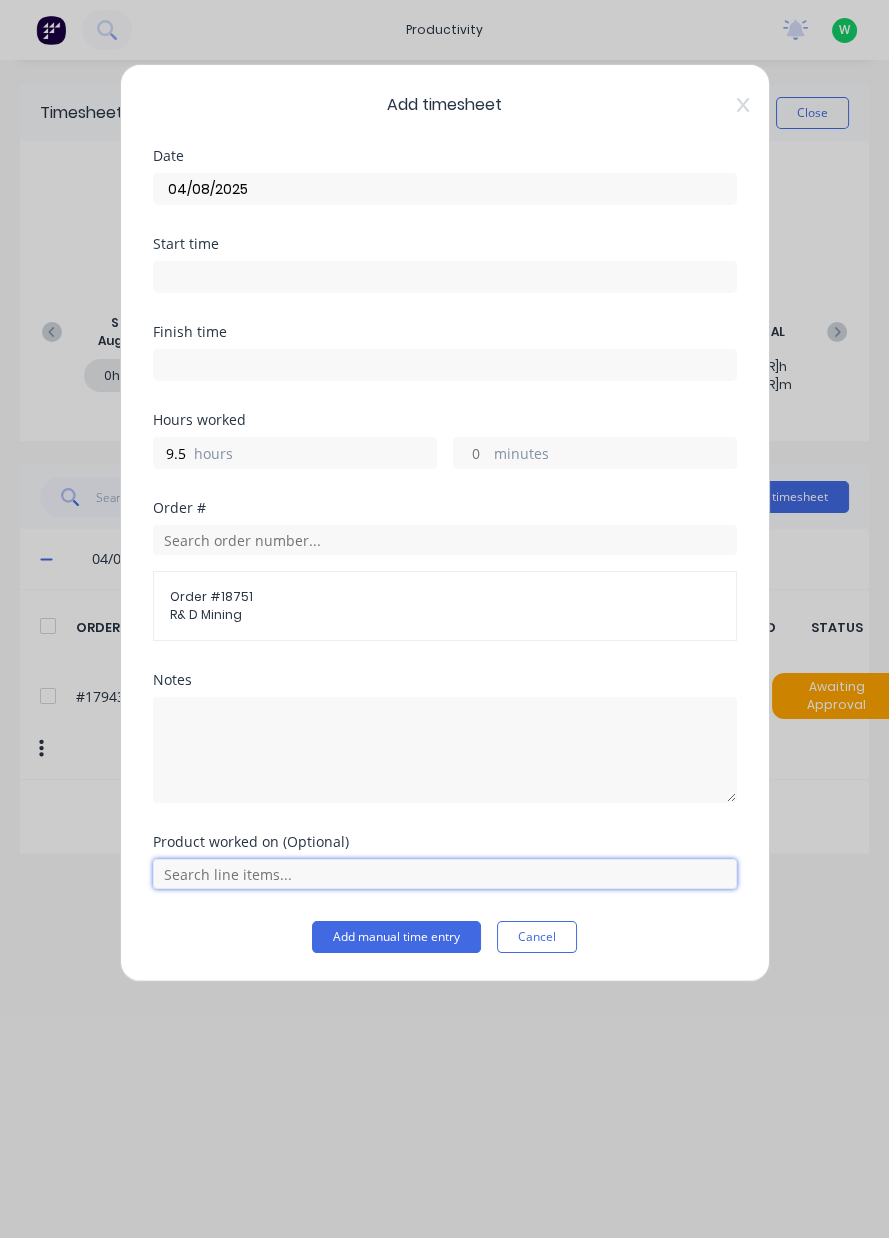 click at bounding box center (445, 874) 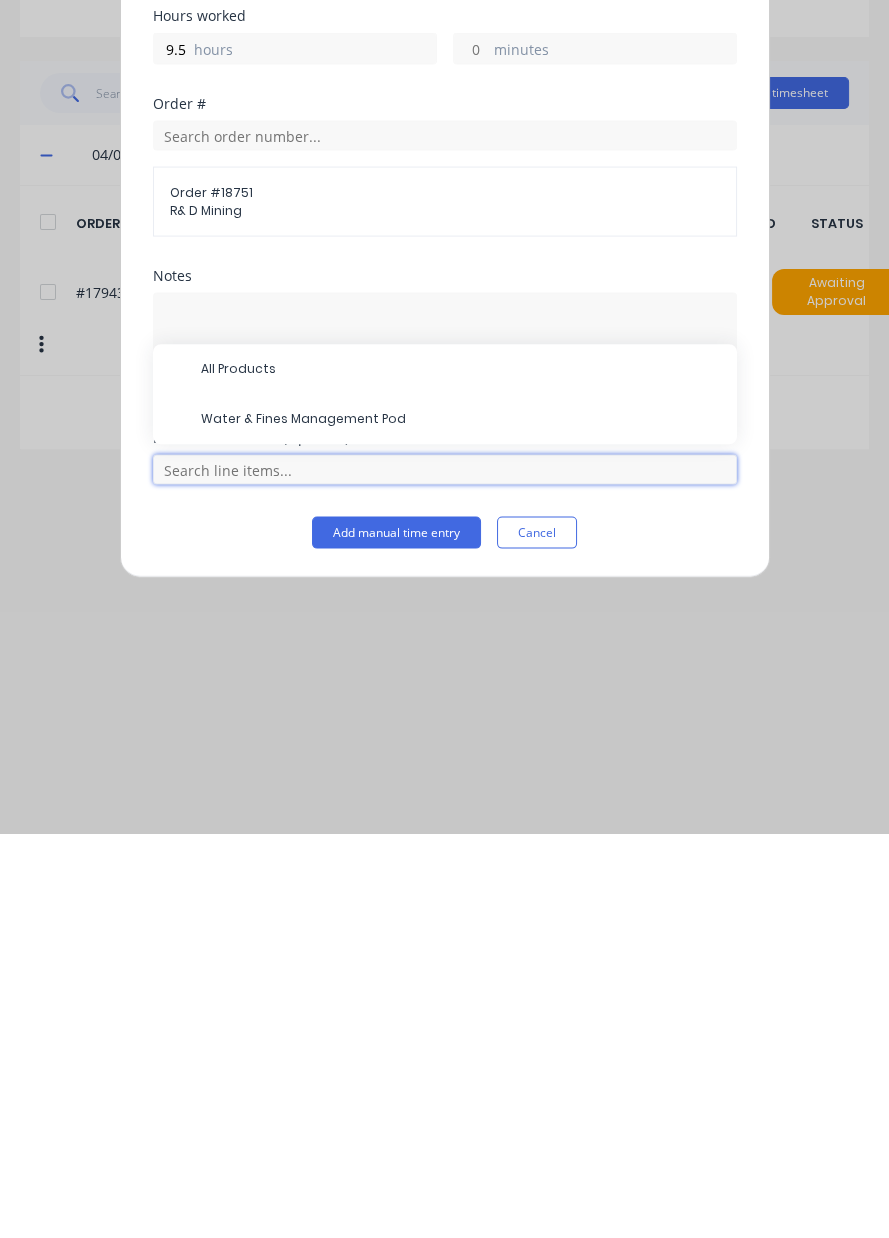 scroll, scrollTop: 99, scrollLeft: 0, axis: vertical 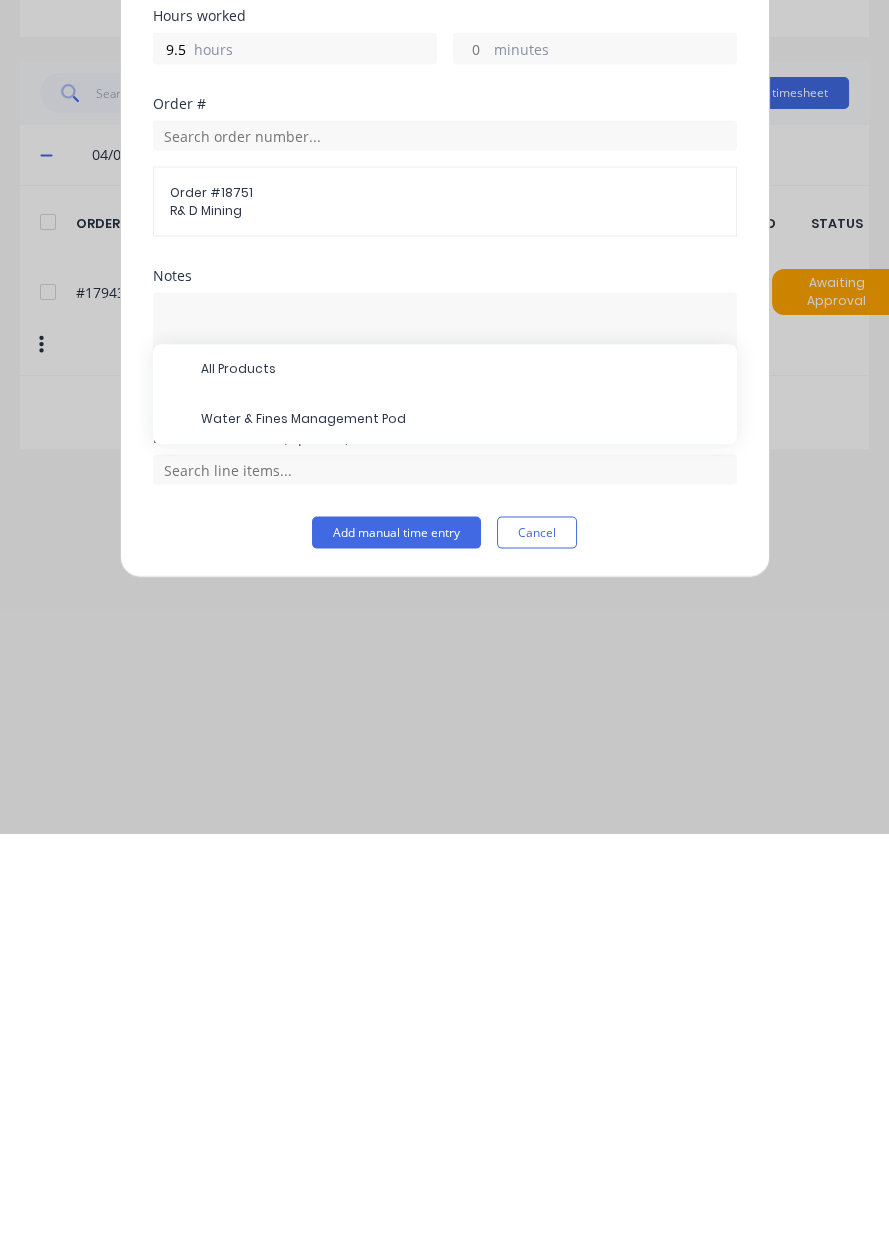 click on "Water & Fines Management Pod" at bounding box center [461, 824] 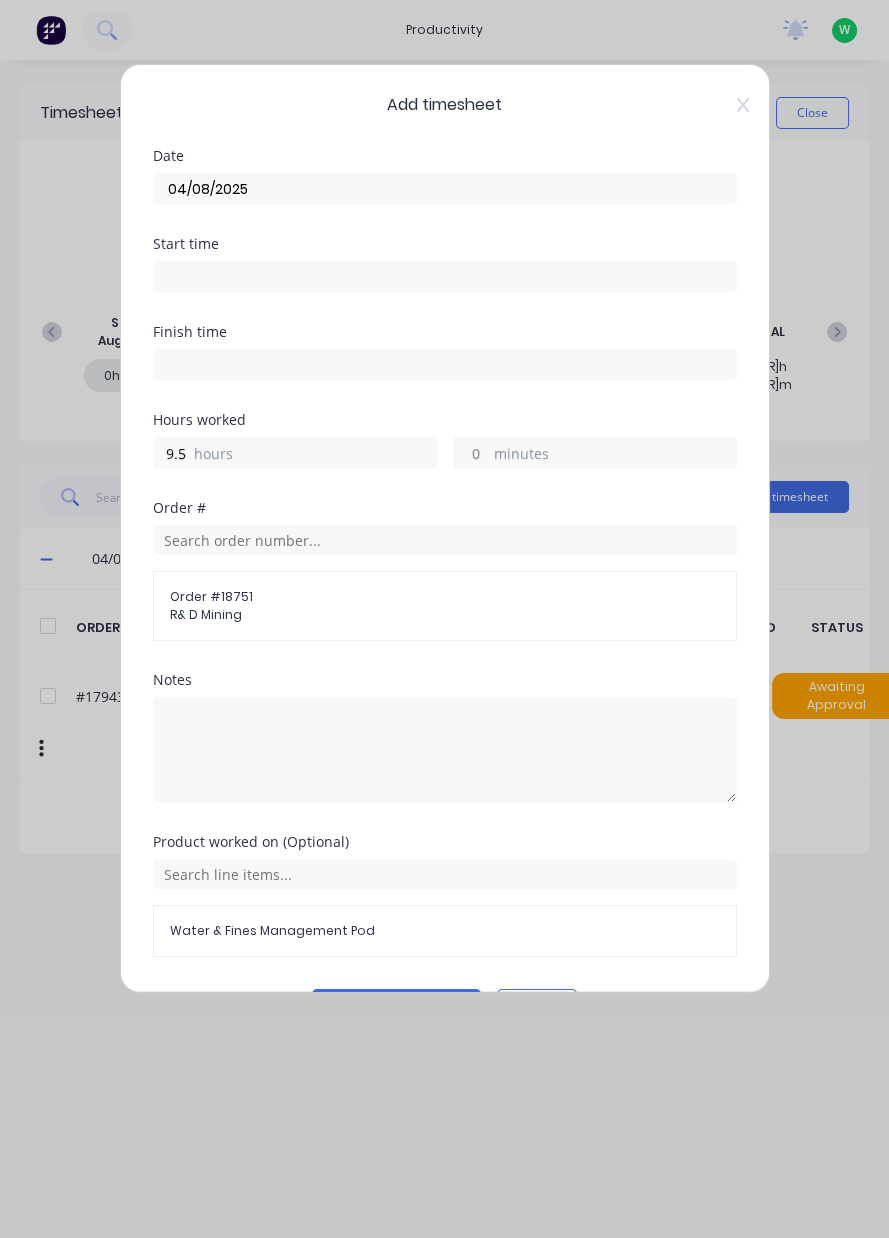 scroll, scrollTop: 53, scrollLeft: 0, axis: vertical 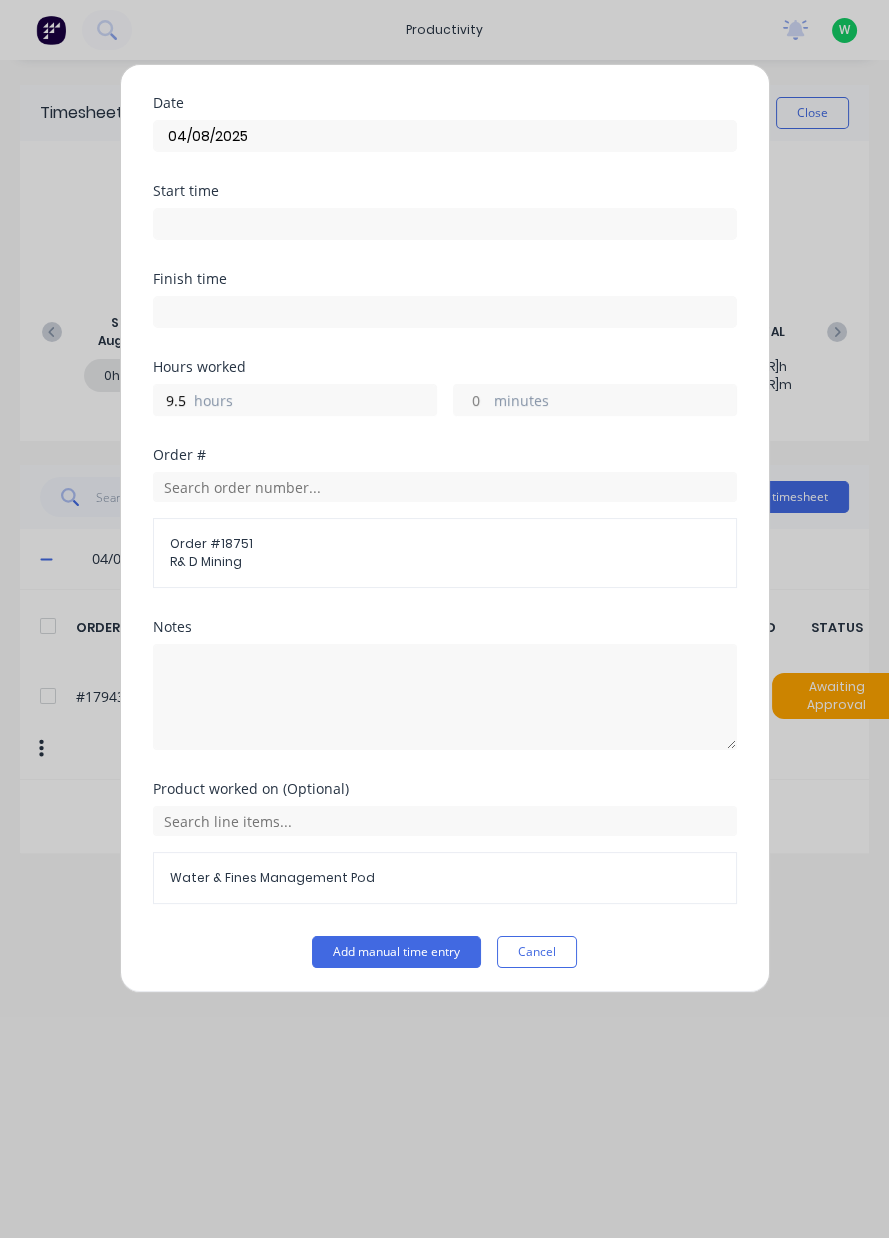 click on "Add manual time entry" at bounding box center [396, 952] 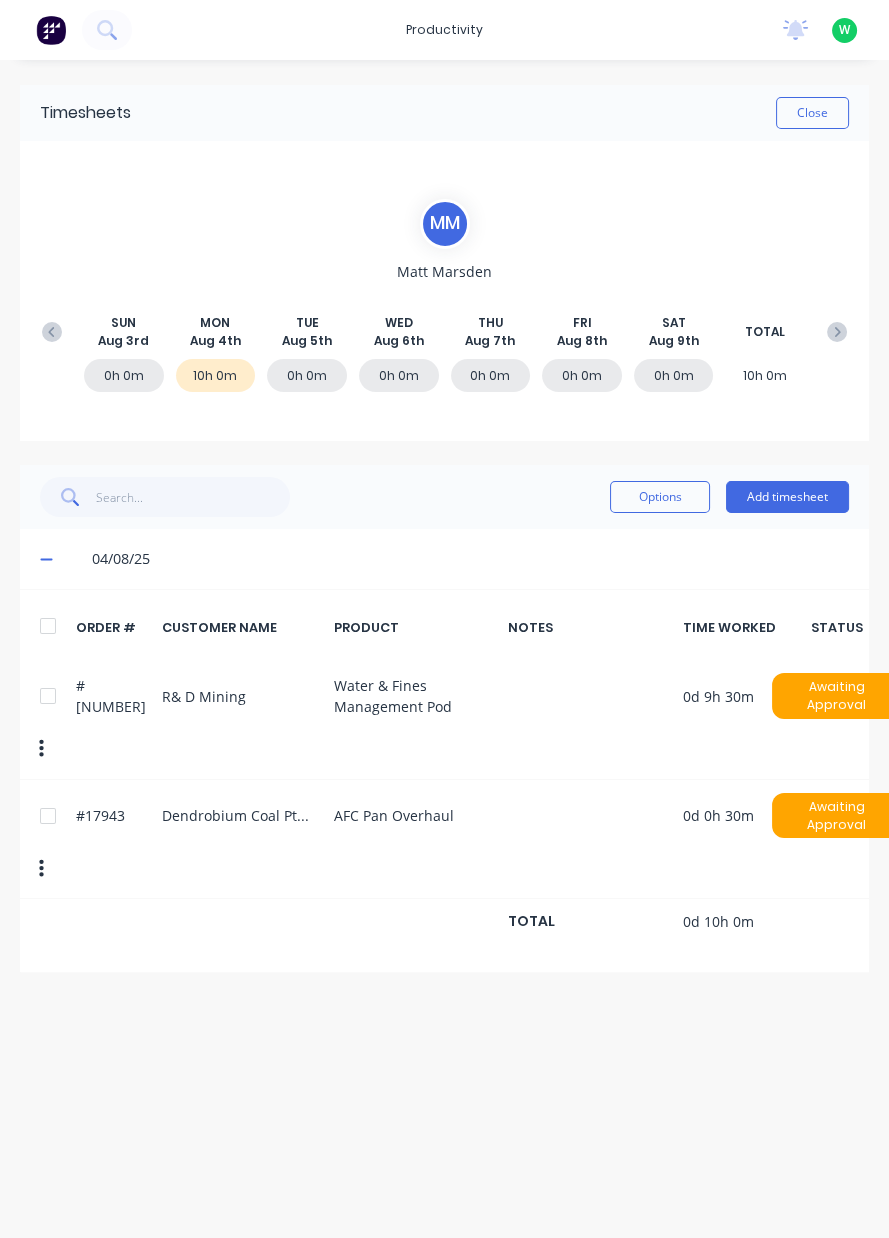scroll, scrollTop: 0, scrollLeft: 0, axis: both 